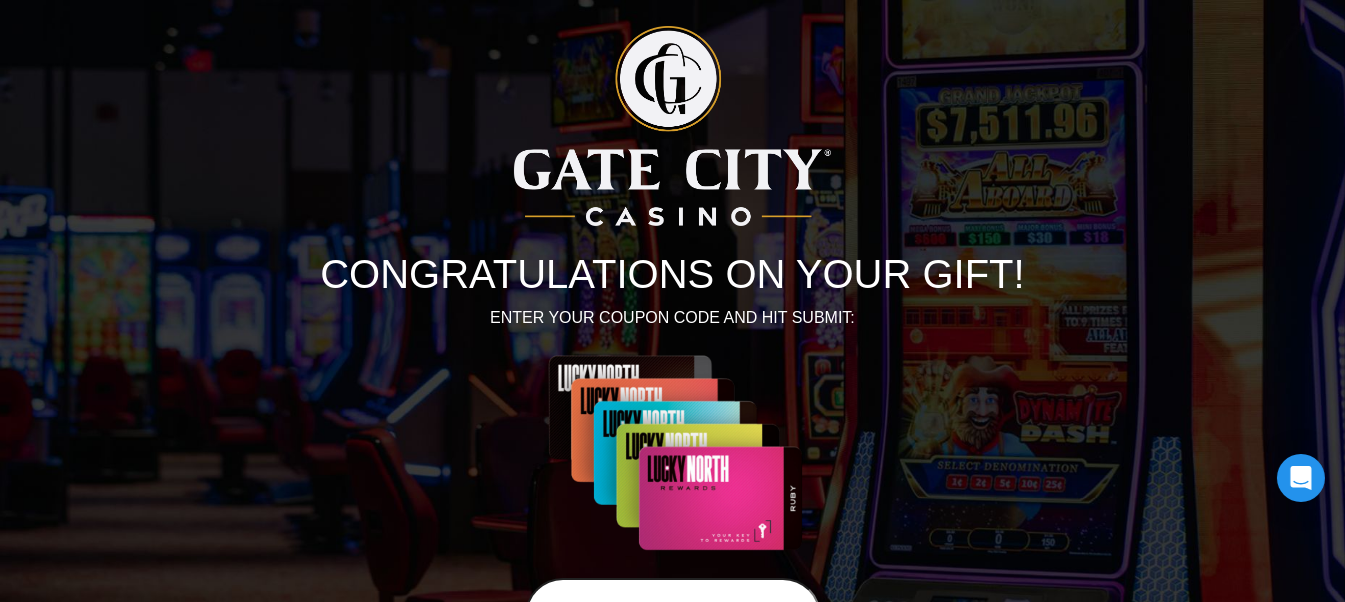 scroll, scrollTop: 177, scrollLeft: 0, axis: vertical 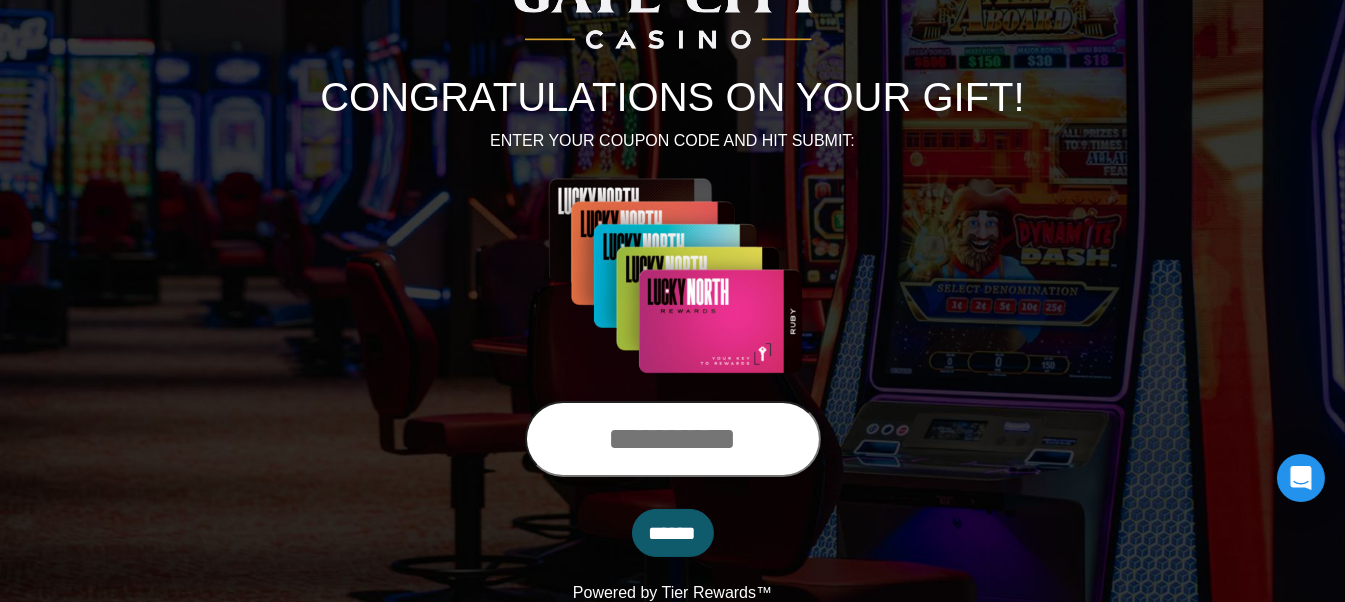 click at bounding box center [673, 439] 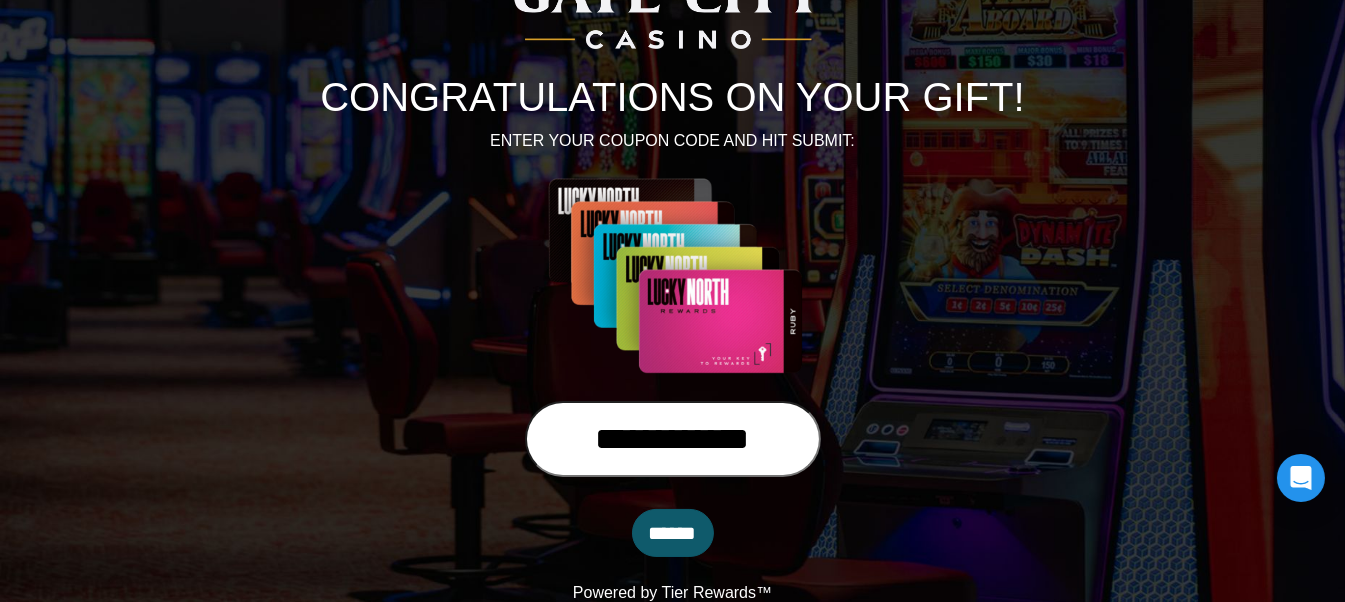 type on "**********" 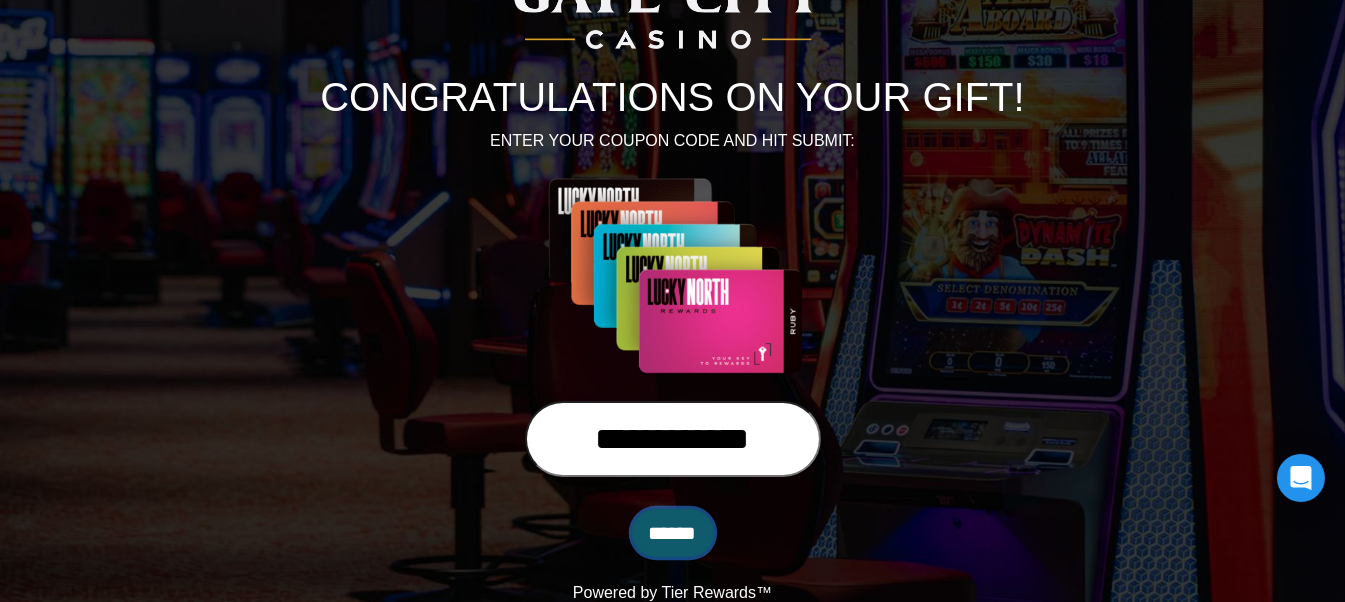 click on "******" at bounding box center (673, 533) 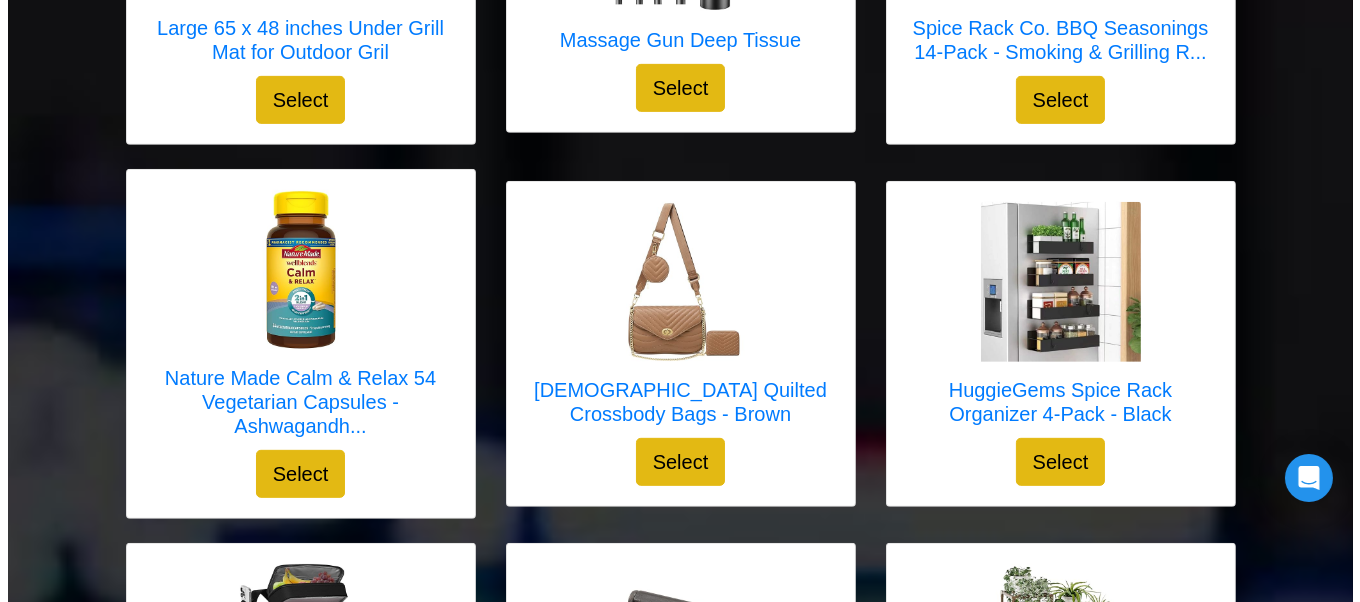 scroll, scrollTop: 1265, scrollLeft: 0, axis: vertical 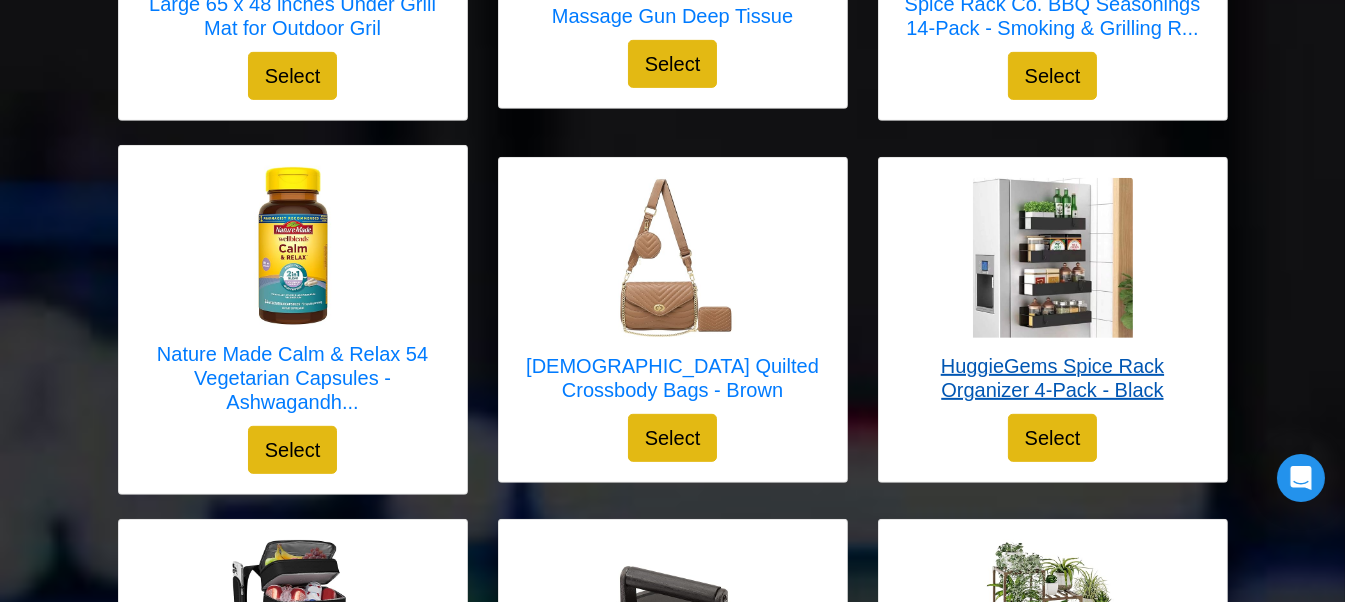 click at bounding box center (1053, 258) 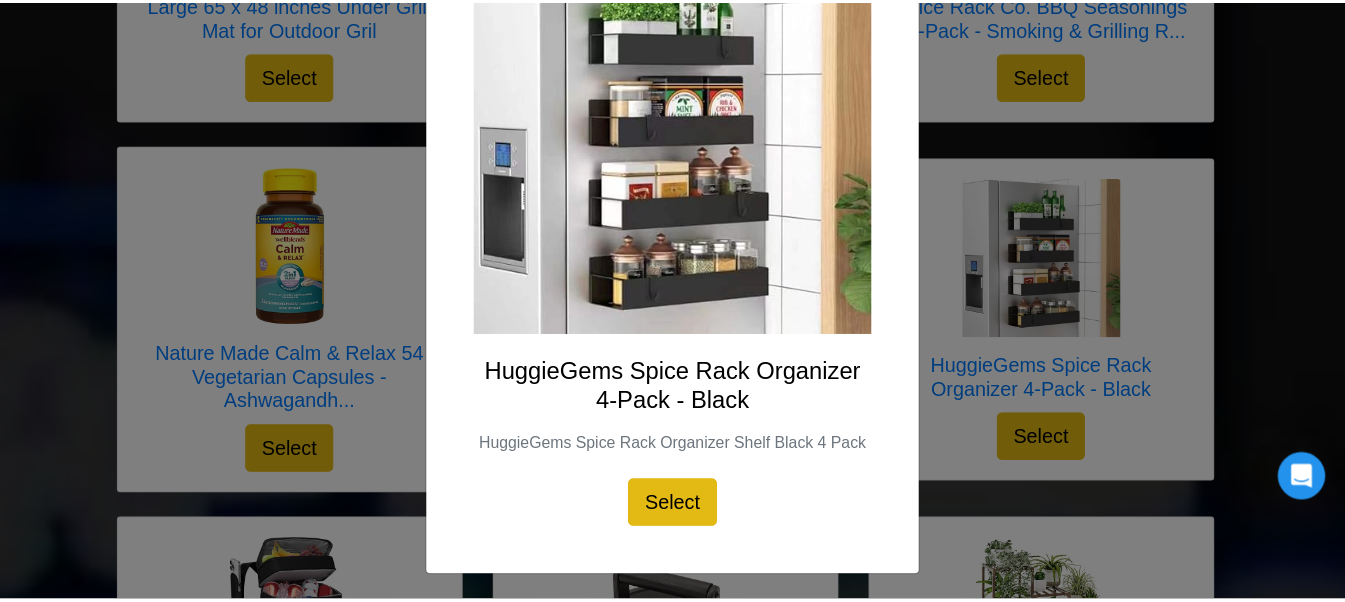 scroll, scrollTop: 215, scrollLeft: 0, axis: vertical 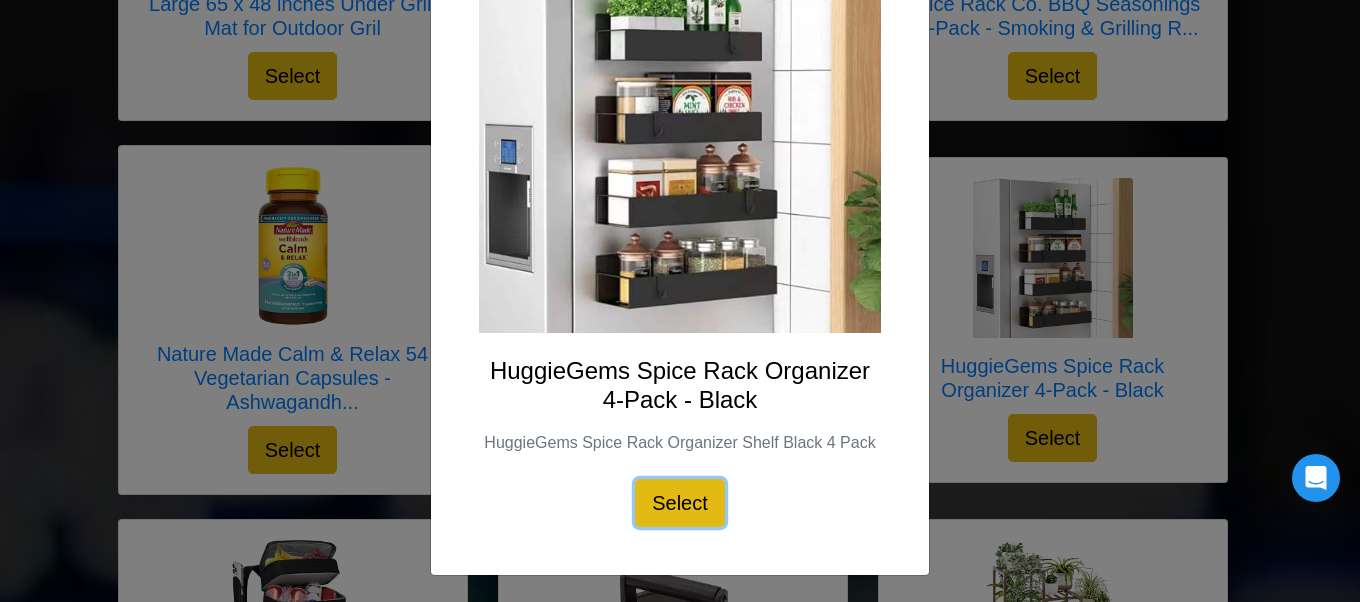 click on "Select" at bounding box center (680, 503) 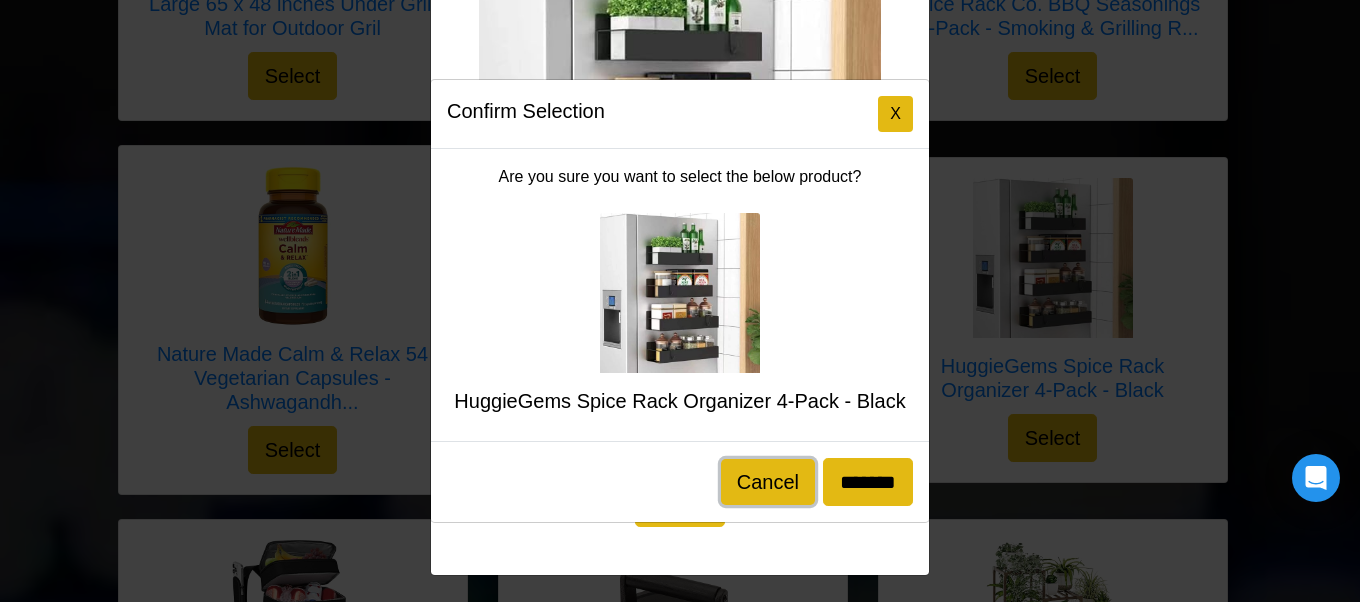 click on "Cancel" at bounding box center [768, 482] 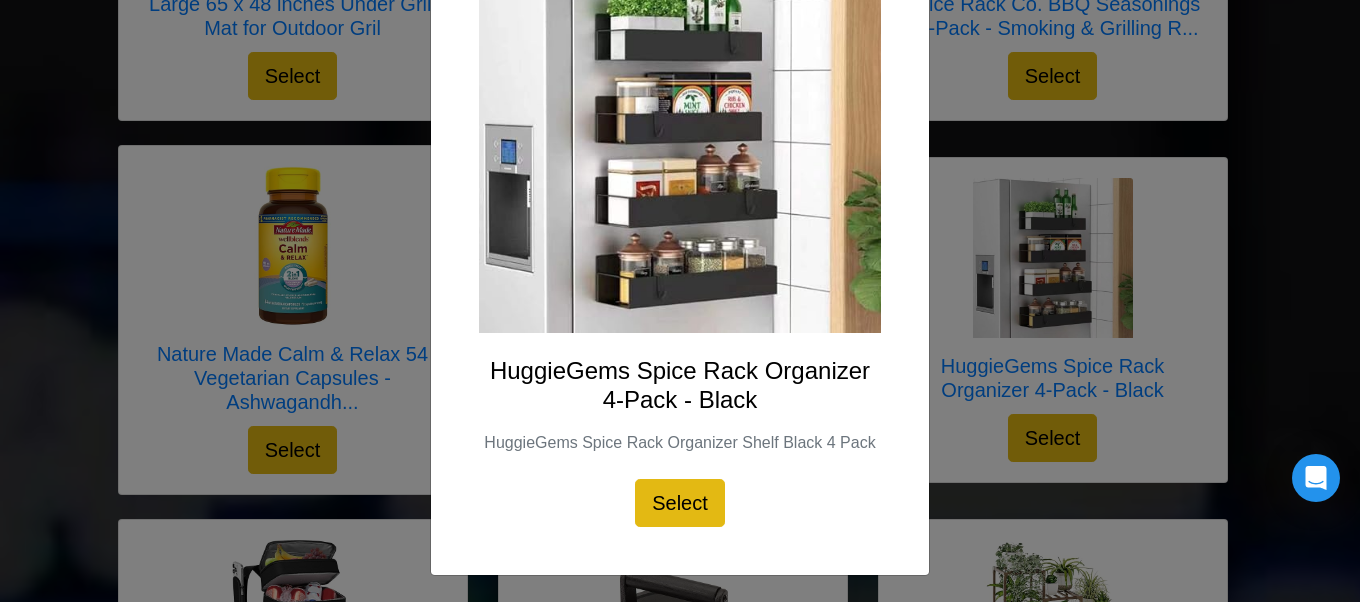click on "X
HuggieGems Spice Rack Organizer 4-Pack - Black
HuggieGems Spice Rack Organizer Shelf Black 4 Pack
Select" at bounding box center (680, 301) 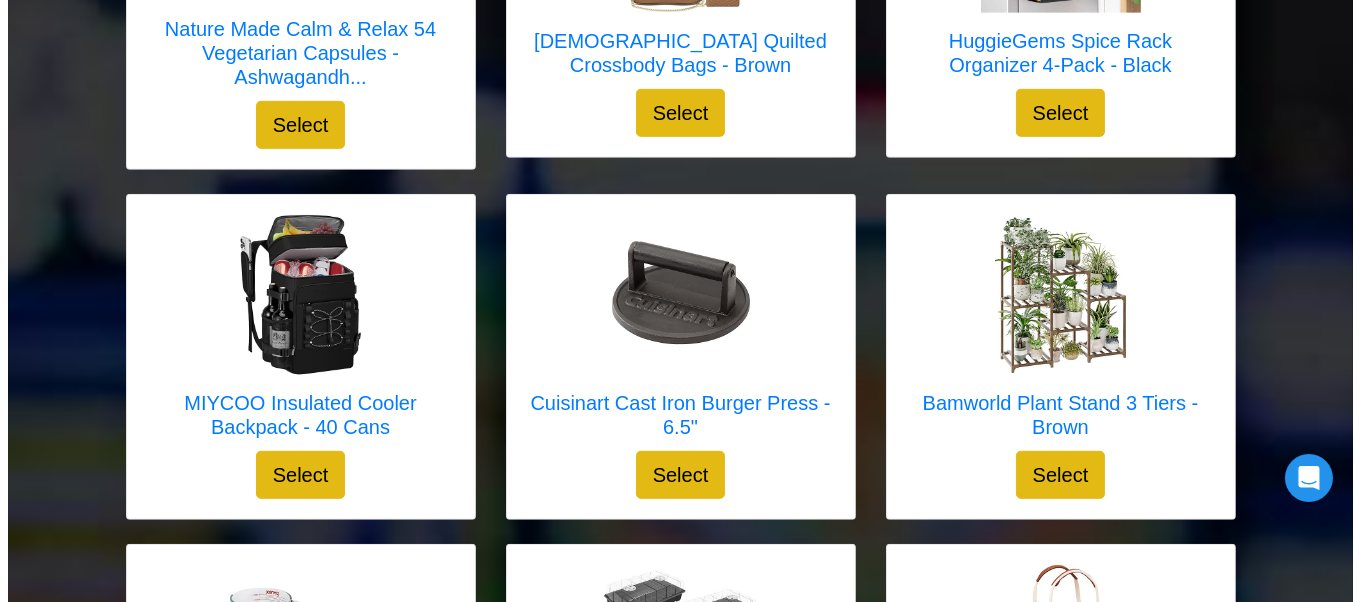 scroll, scrollTop: 1595, scrollLeft: 0, axis: vertical 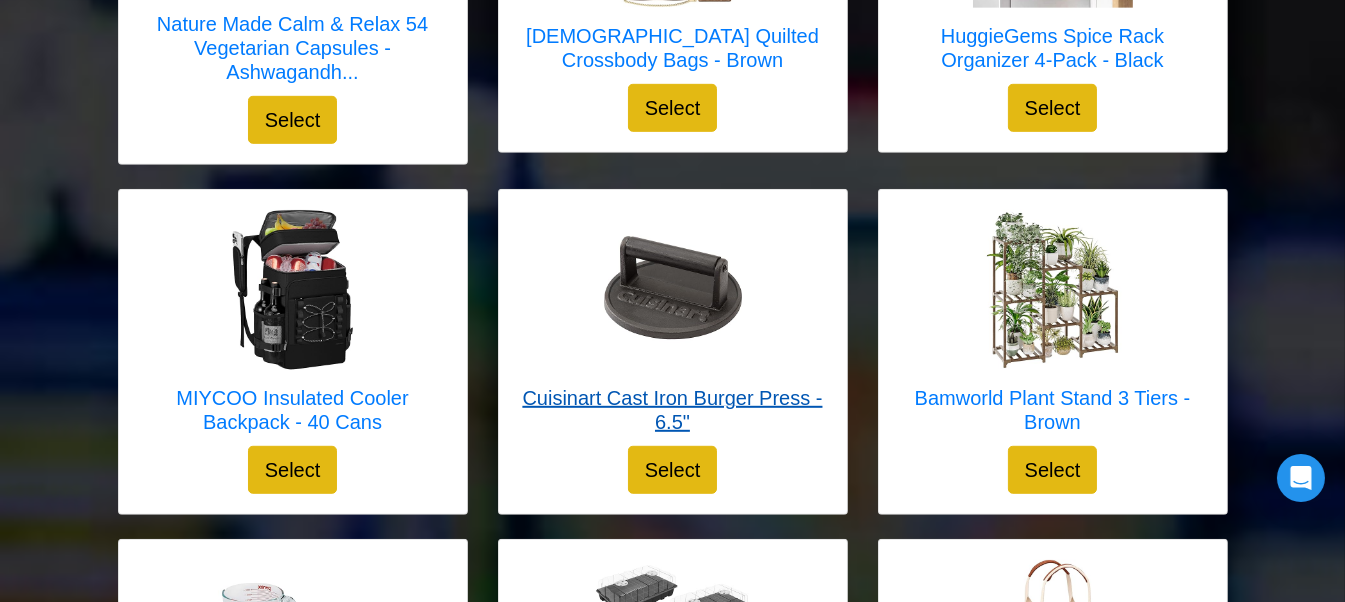 click on "Cuisinart Cast Iron Burger Press - 6.5"" at bounding box center (673, 410) 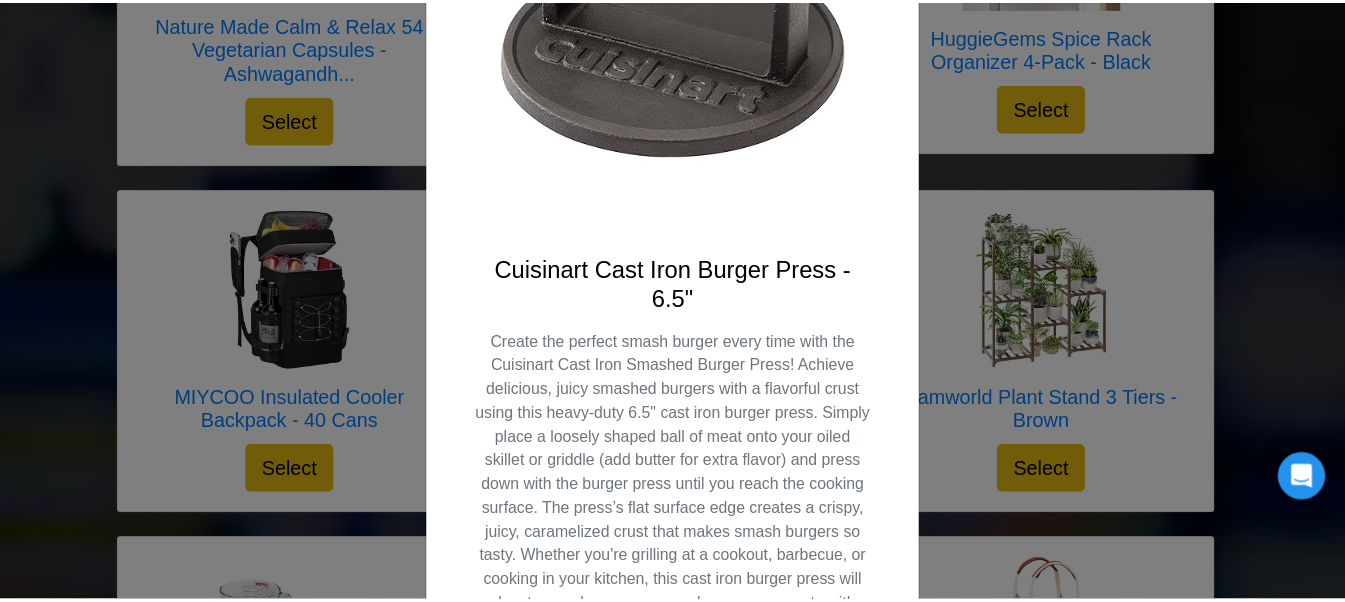 scroll, scrollTop: 0, scrollLeft: 0, axis: both 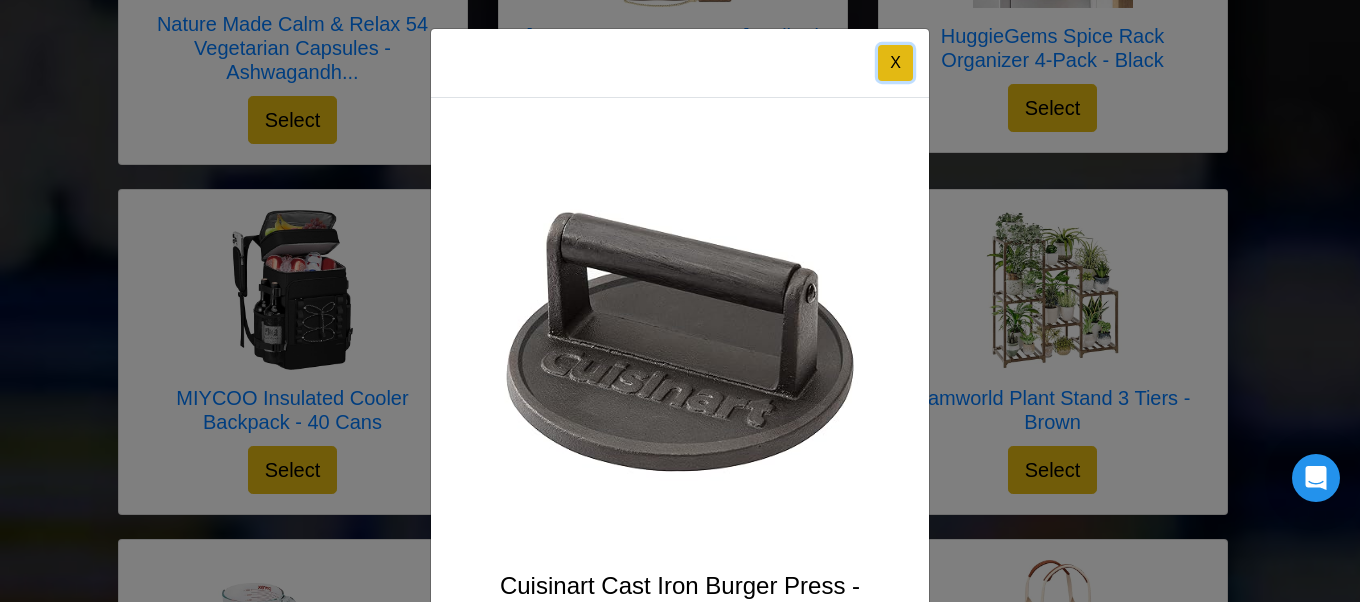 click on "X" at bounding box center [895, 63] 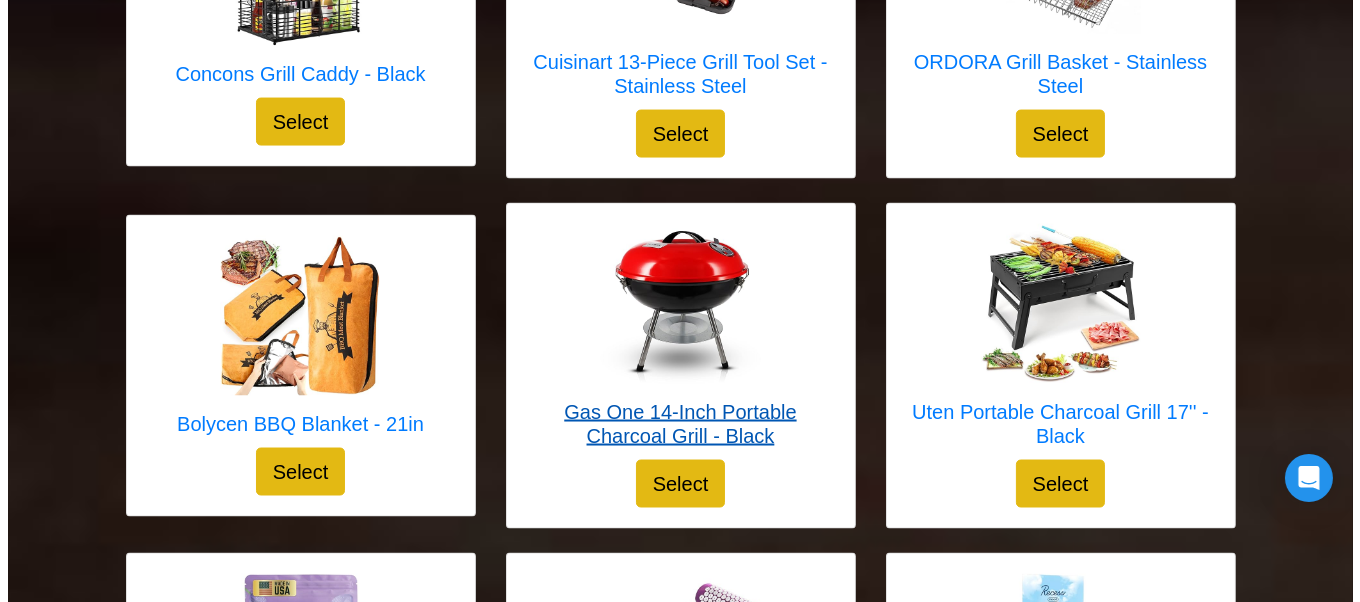 scroll, scrollTop: 4431, scrollLeft: 0, axis: vertical 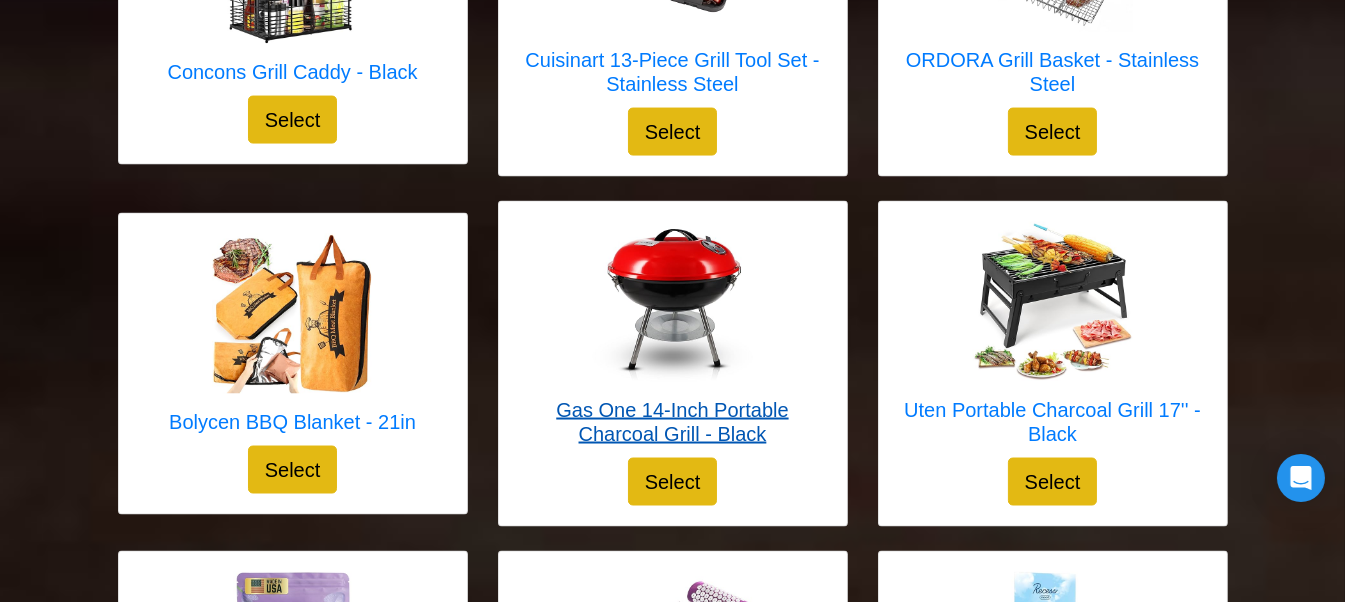 click on "Gas One 14-Inch Portable Charcoal Grill - Black" at bounding box center (673, 422) 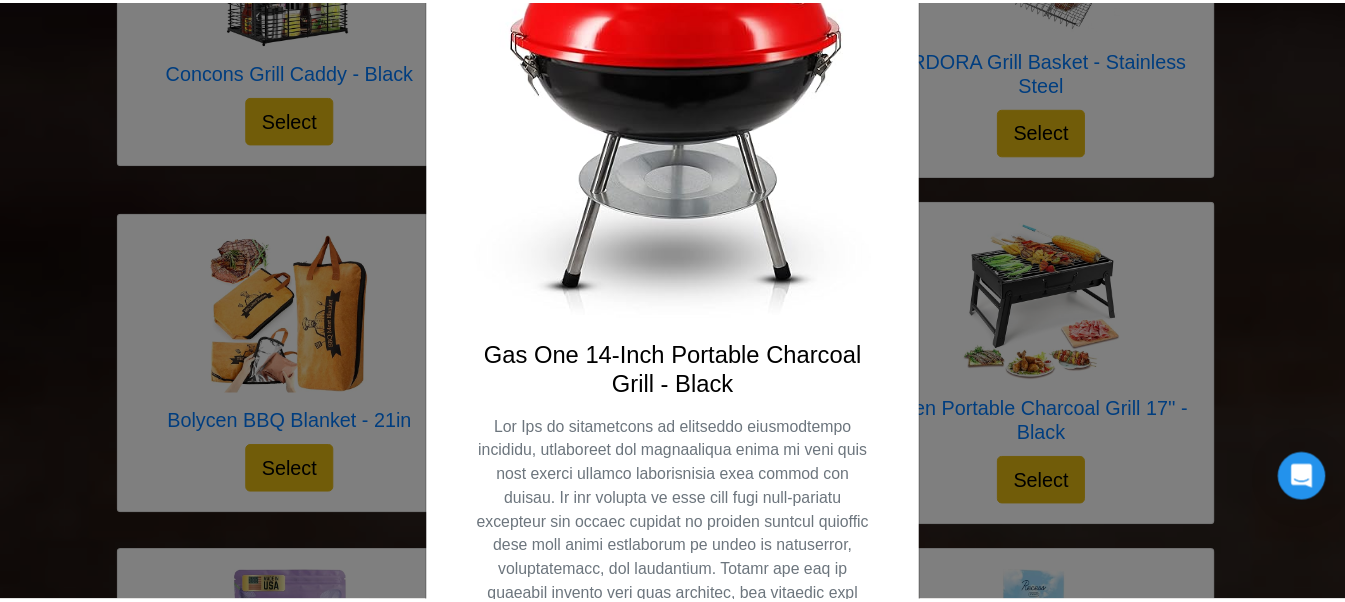 scroll, scrollTop: 0, scrollLeft: 0, axis: both 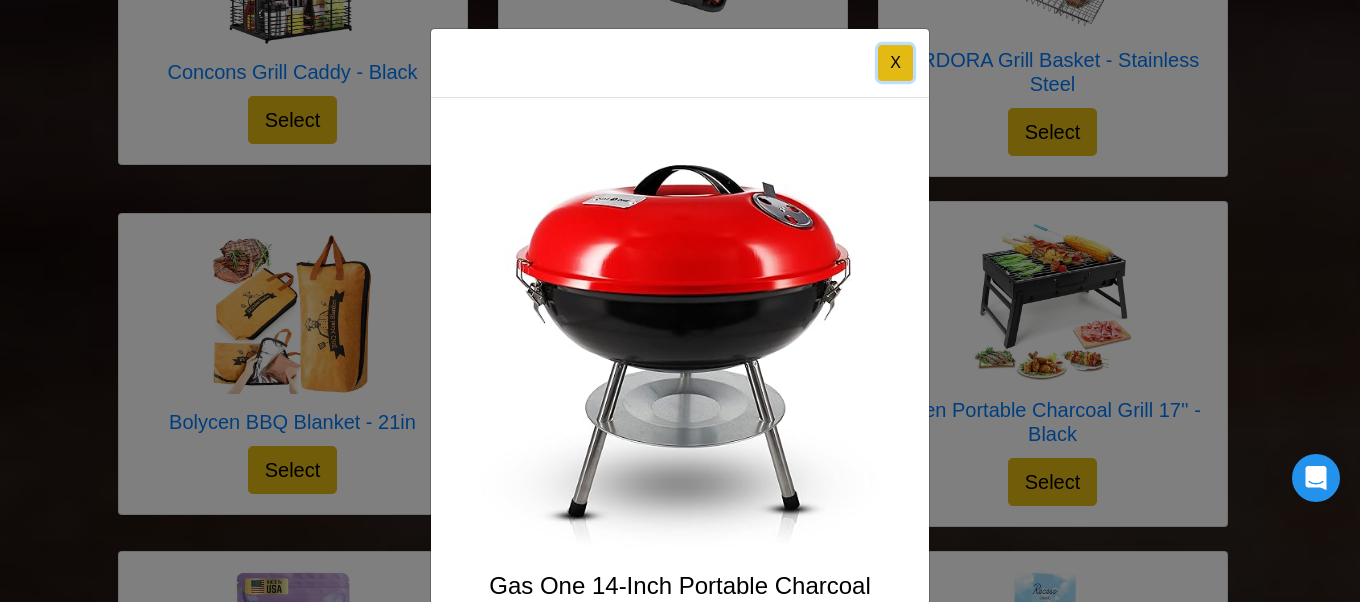 click on "X" at bounding box center (895, 63) 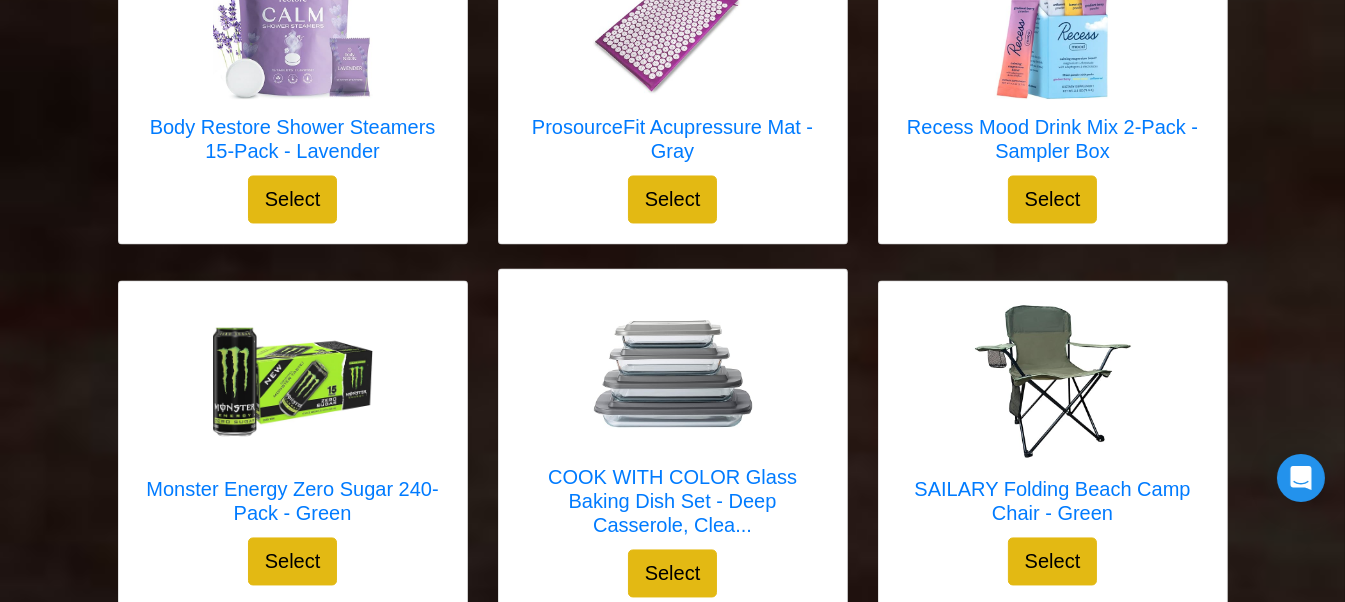 scroll, scrollTop: 5014, scrollLeft: 0, axis: vertical 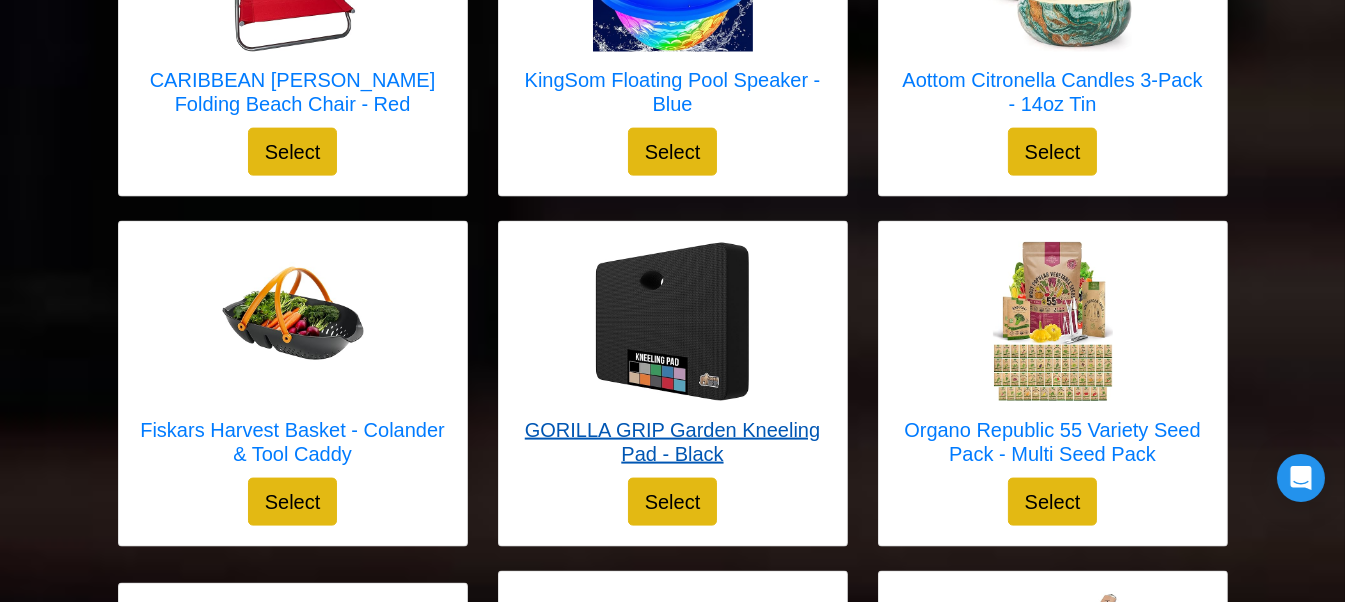 click on "GORILLA GRIP Garden Kneeling Pad - Black" at bounding box center (673, 442) 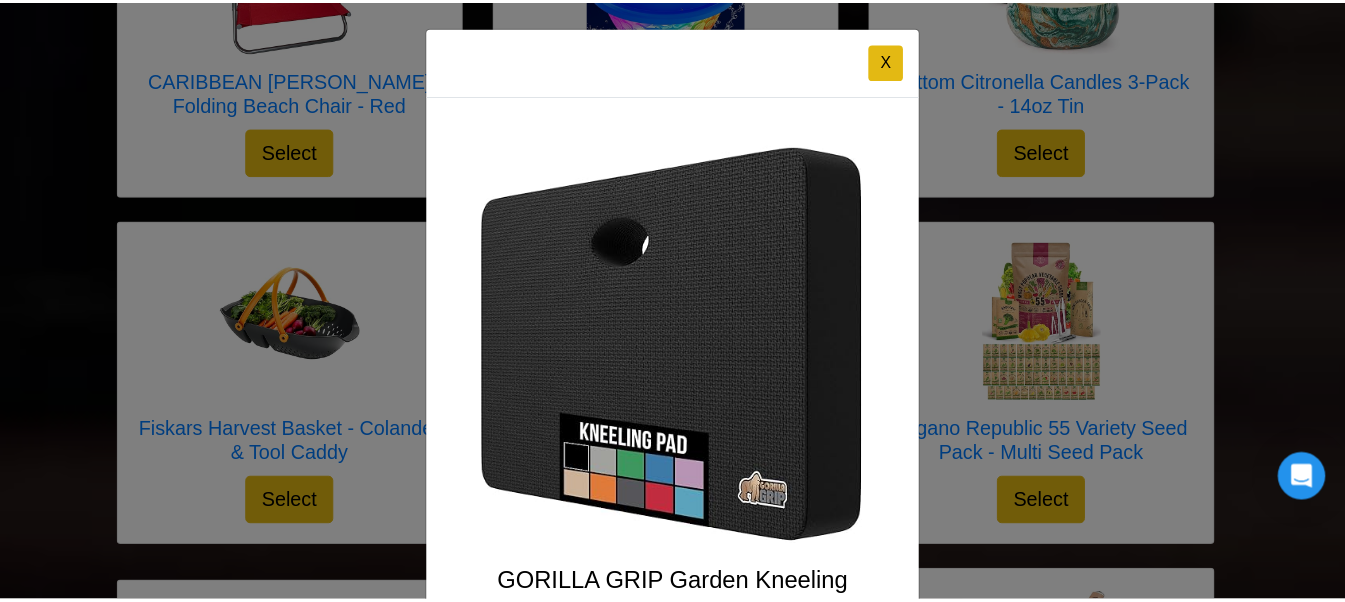 scroll, scrollTop: 0, scrollLeft: 0, axis: both 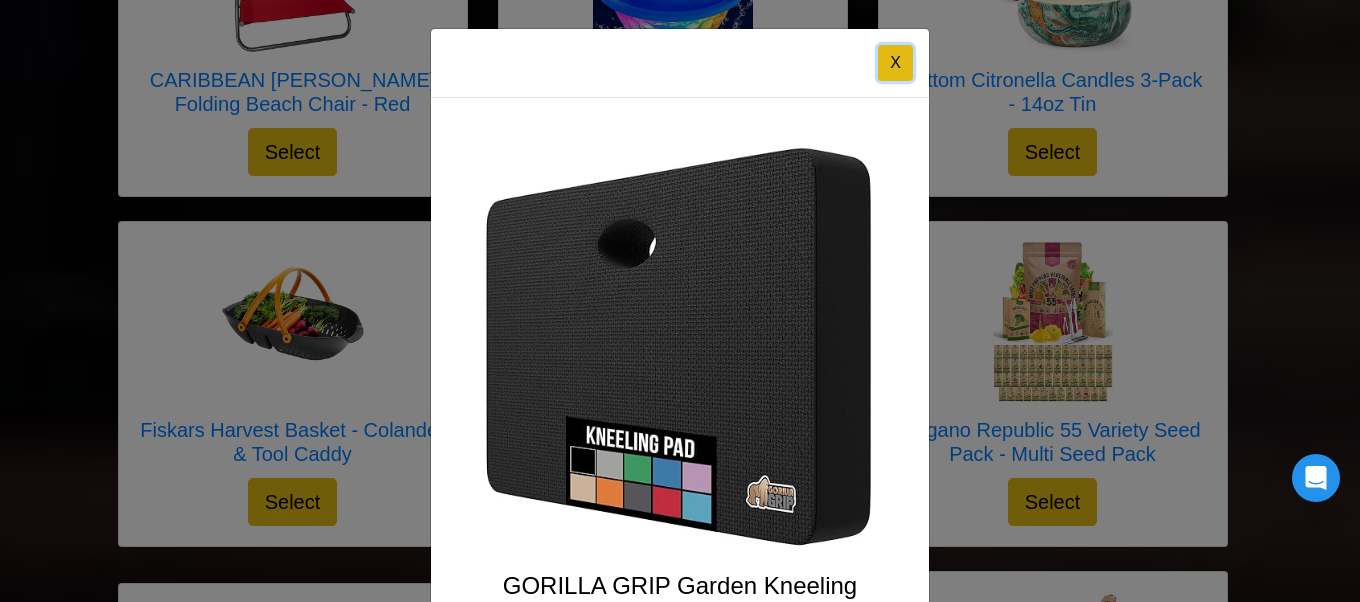 click on "X" at bounding box center (895, 63) 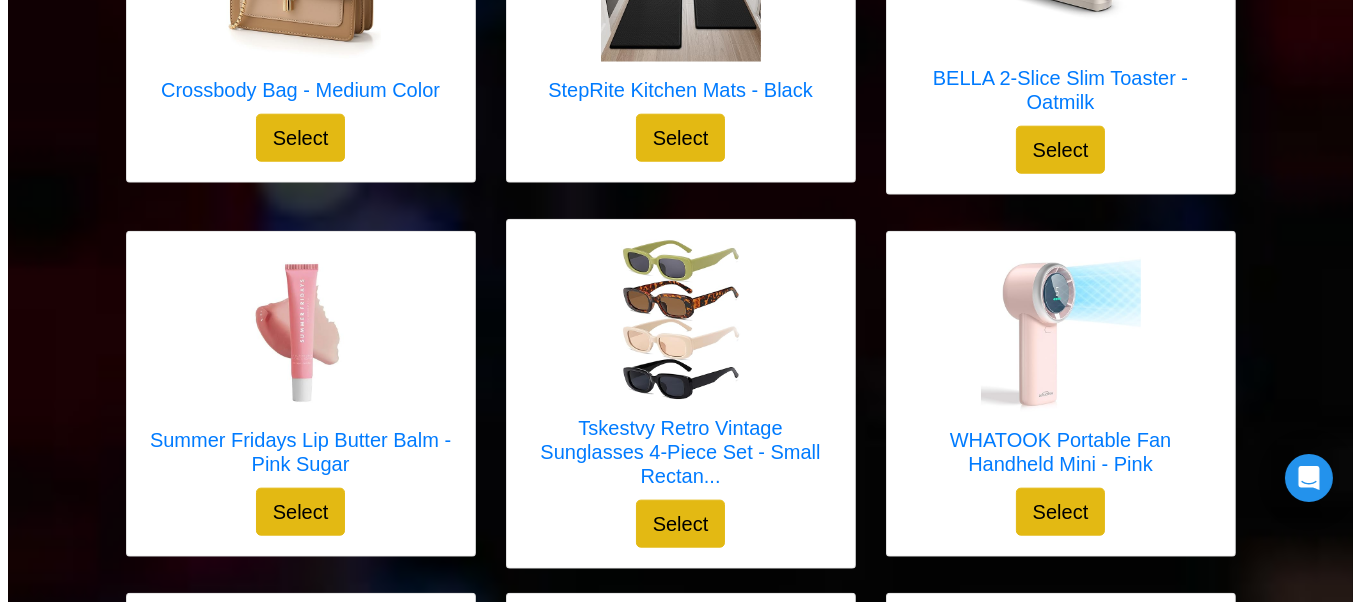 scroll, scrollTop: 2938, scrollLeft: 0, axis: vertical 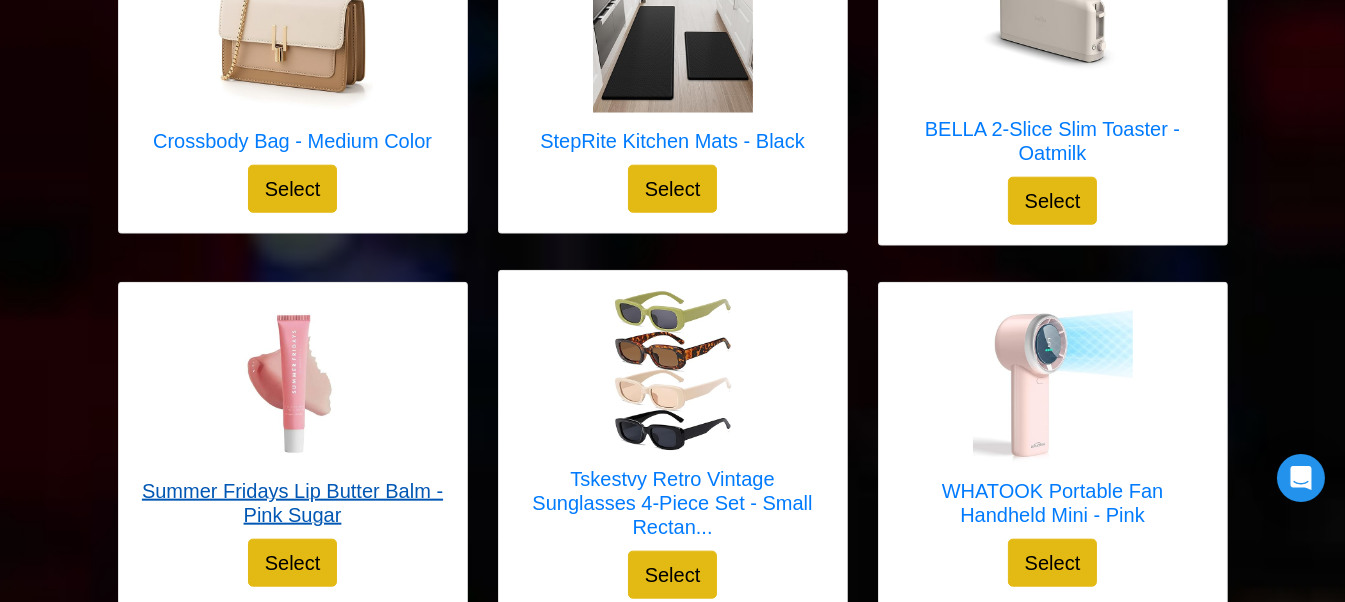 click on "Summer Fridays Lip Butter Balm - Pink Sugar" at bounding box center (293, 503) 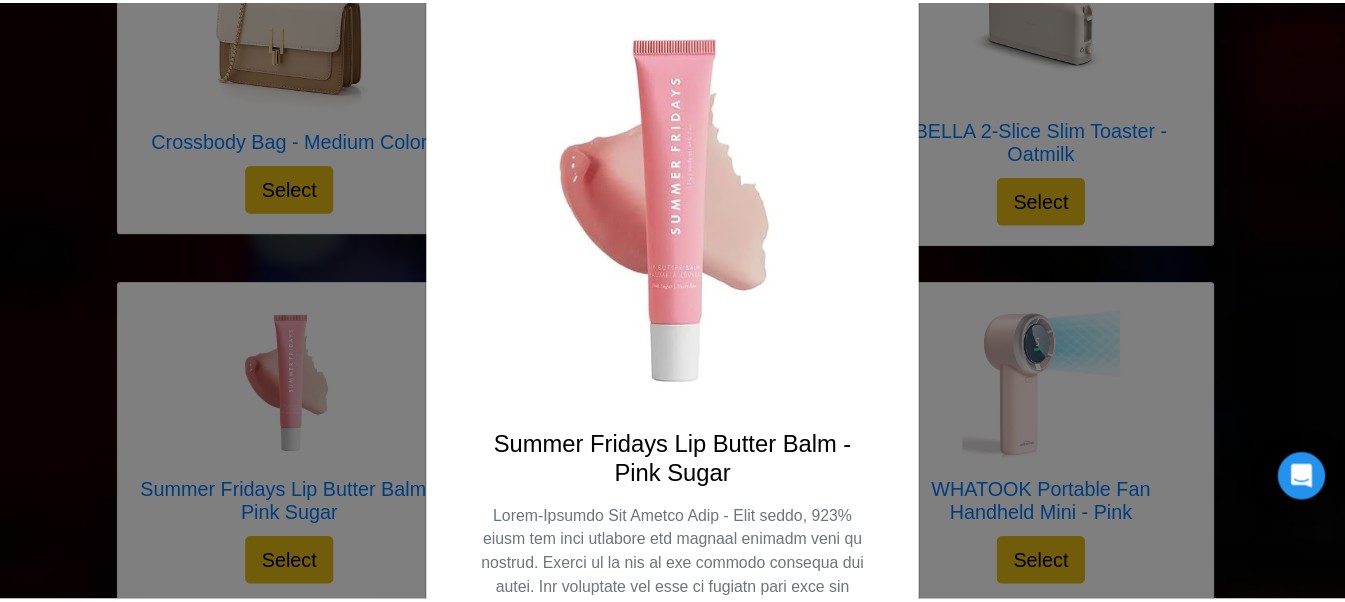 scroll, scrollTop: 0, scrollLeft: 0, axis: both 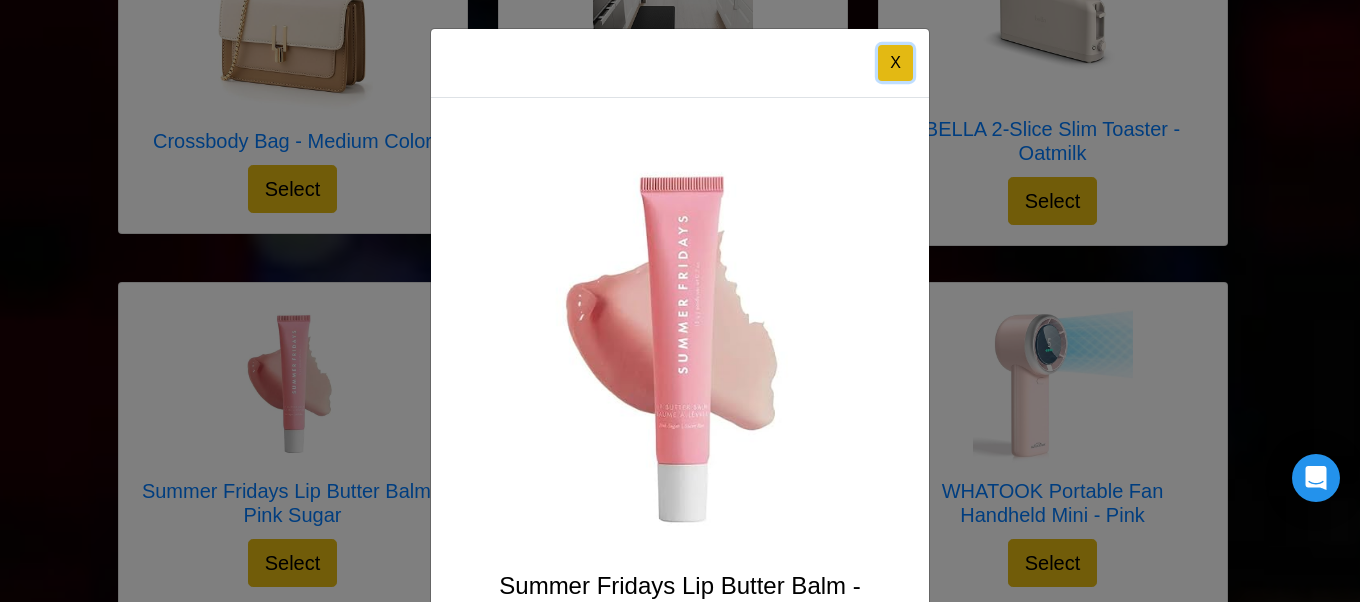 click on "X" at bounding box center [895, 63] 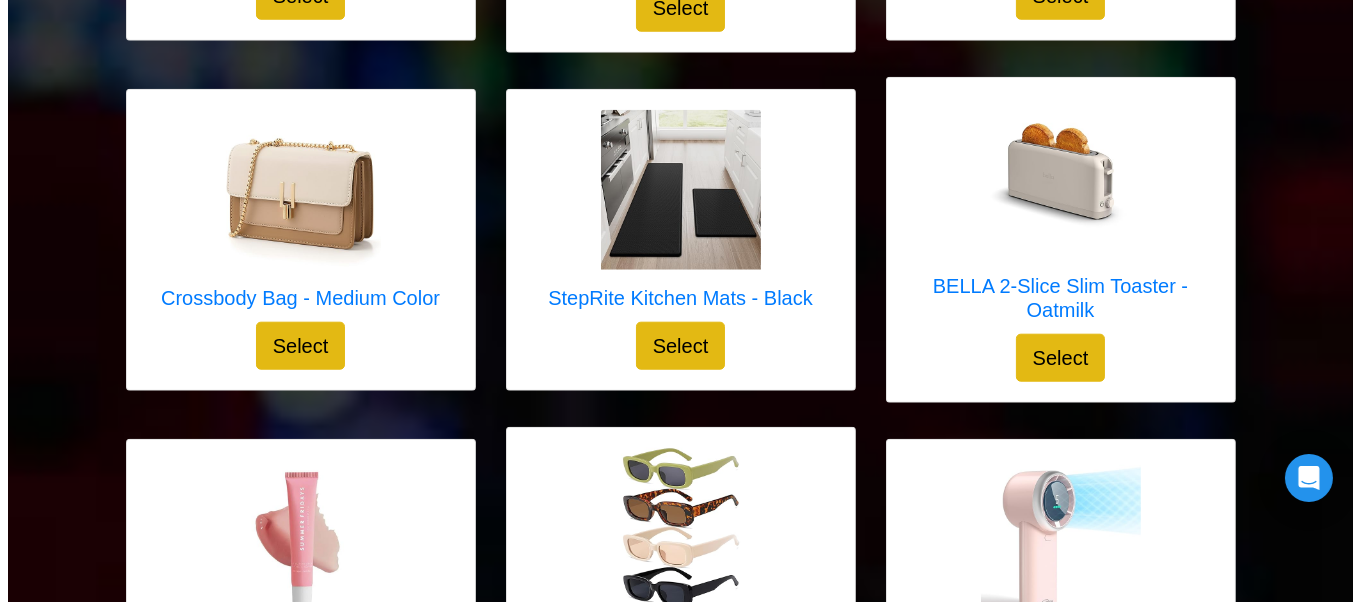scroll, scrollTop: 2780, scrollLeft: 0, axis: vertical 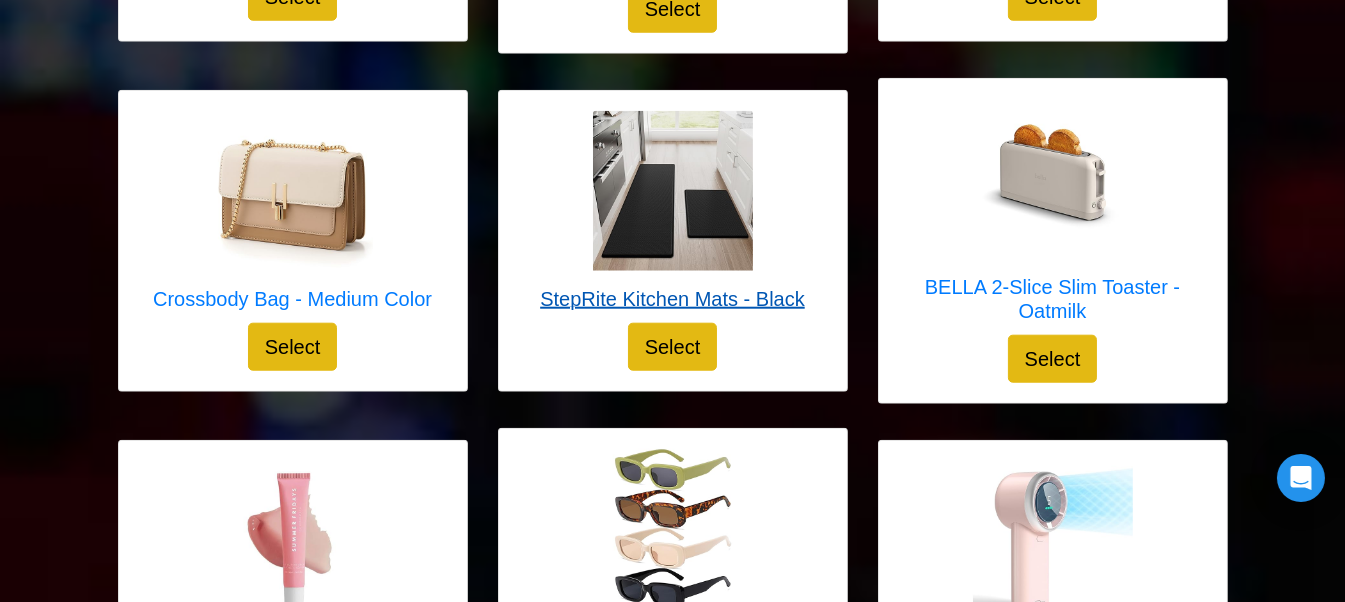 click on "StepRite Kitchen Mats - Black" at bounding box center (672, 299) 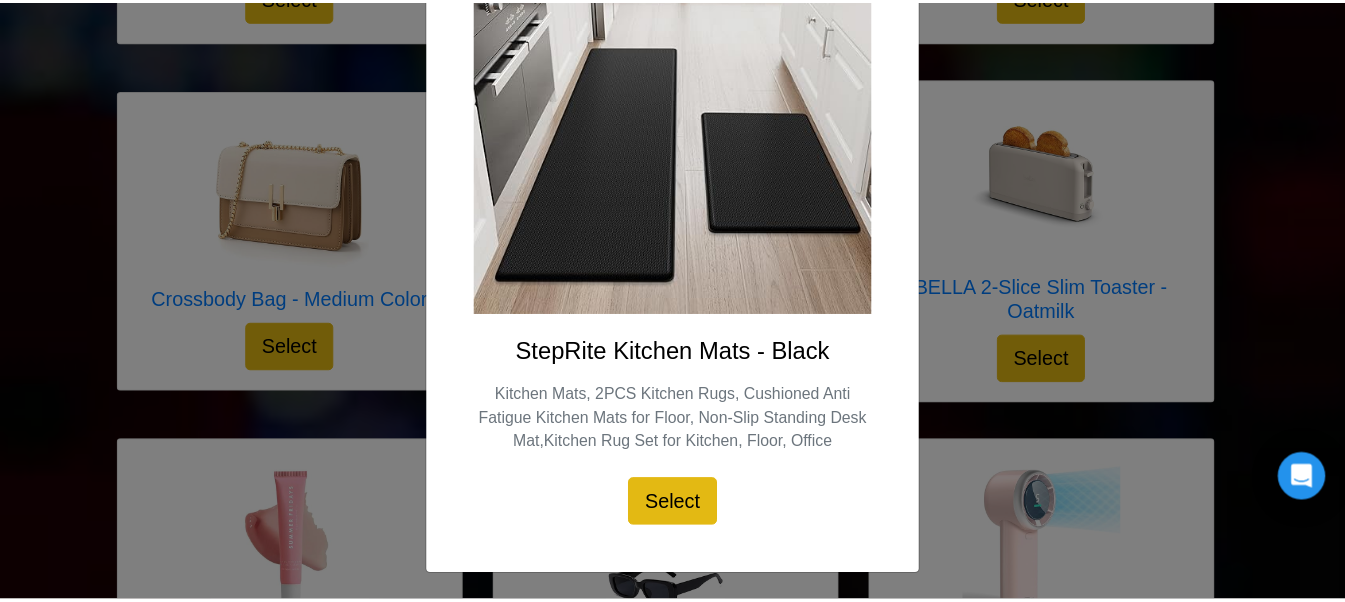 scroll, scrollTop: 0, scrollLeft: 0, axis: both 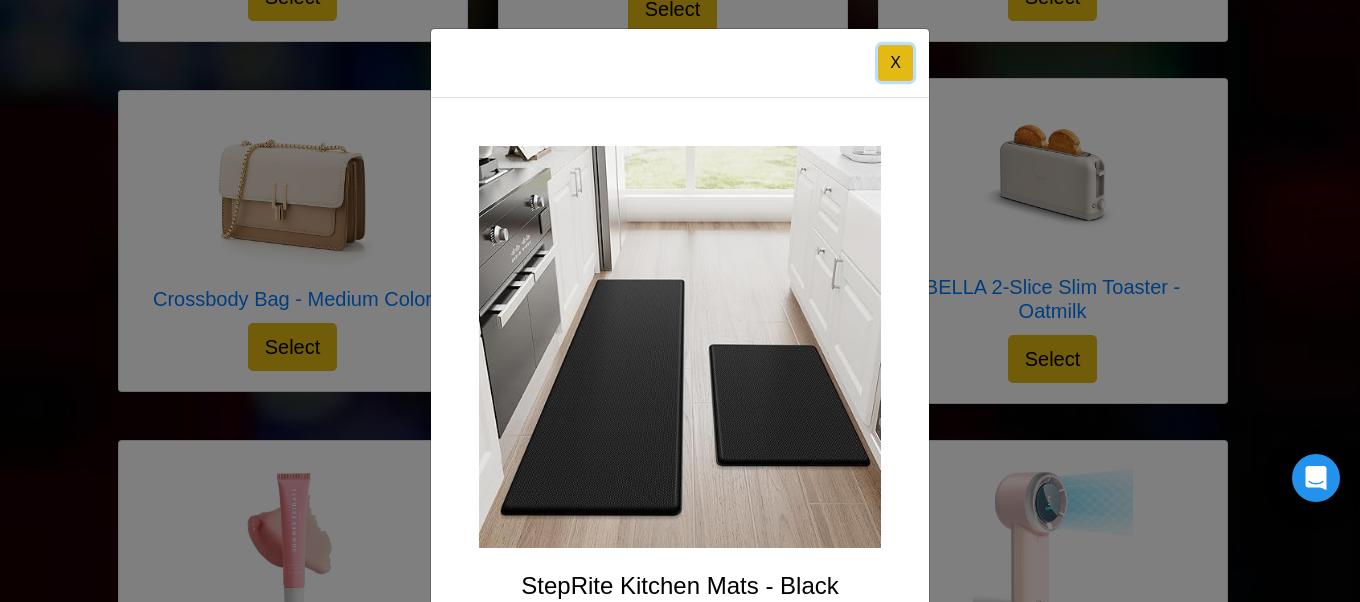 click on "X" at bounding box center [895, 63] 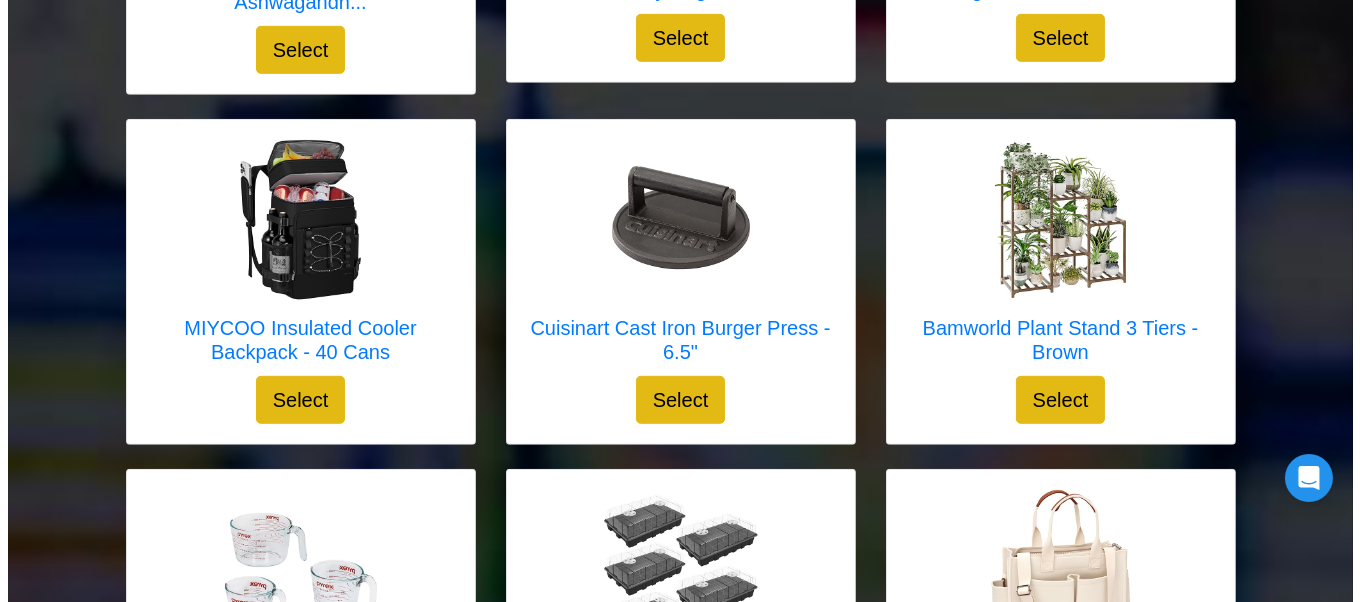 scroll, scrollTop: 1664, scrollLeft: 0, axis: vertical 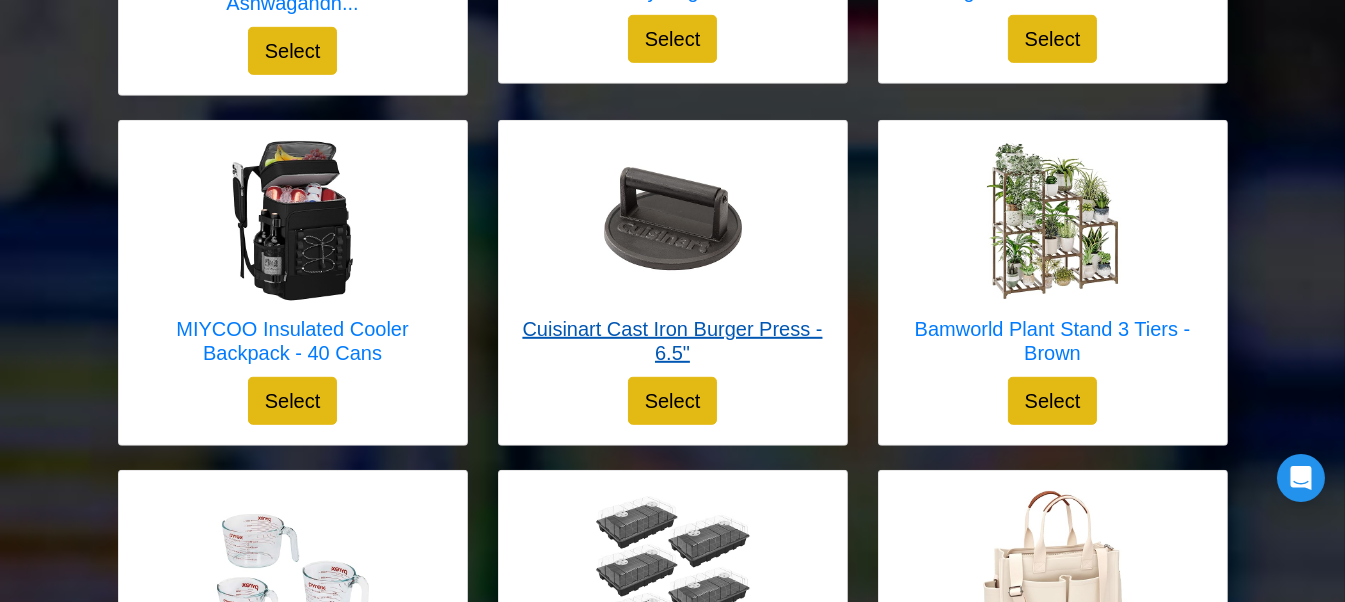 click on "Cuisinart Cast Iron Burger Press - 6.5"" at bounding box center (673, 259) 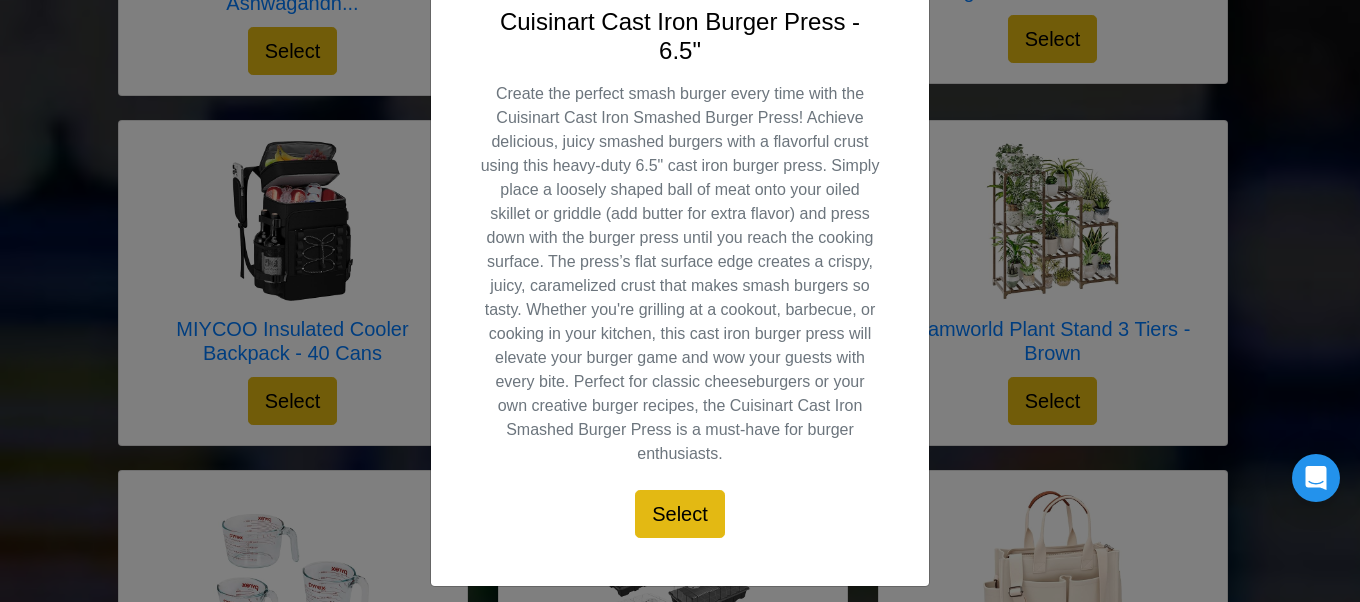 scroll, scrollTop: 562, scrollLeft: 0, axis: vertical 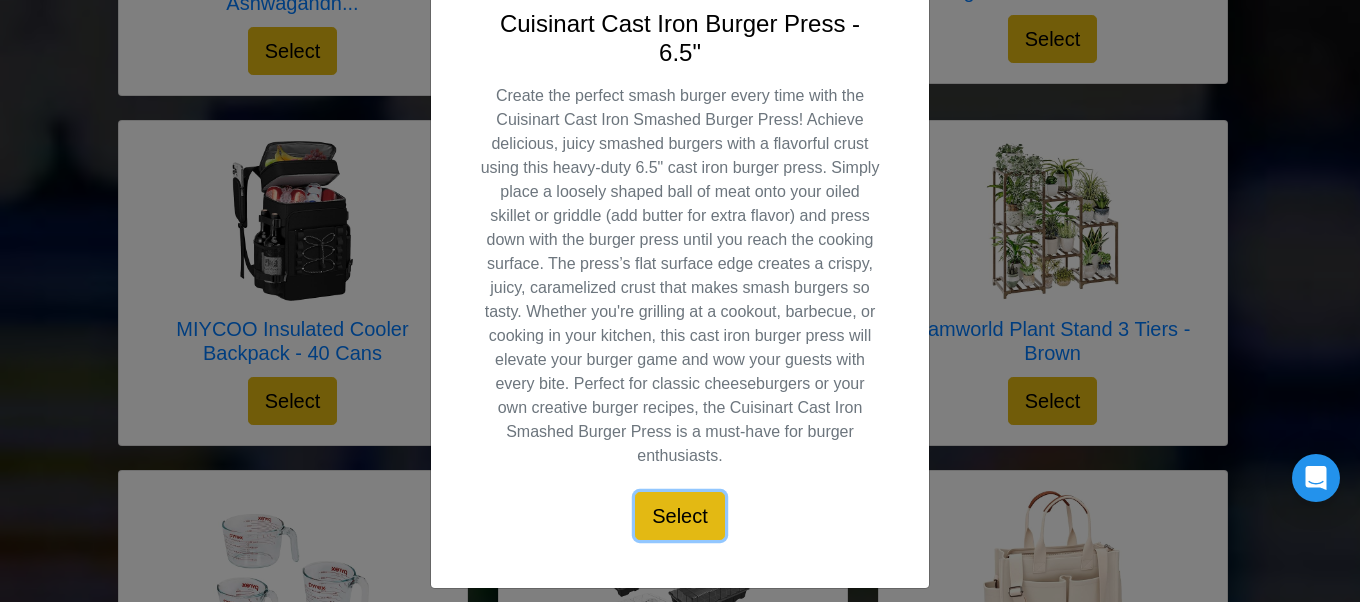 click on "Select" at bounding box center [680, 516] 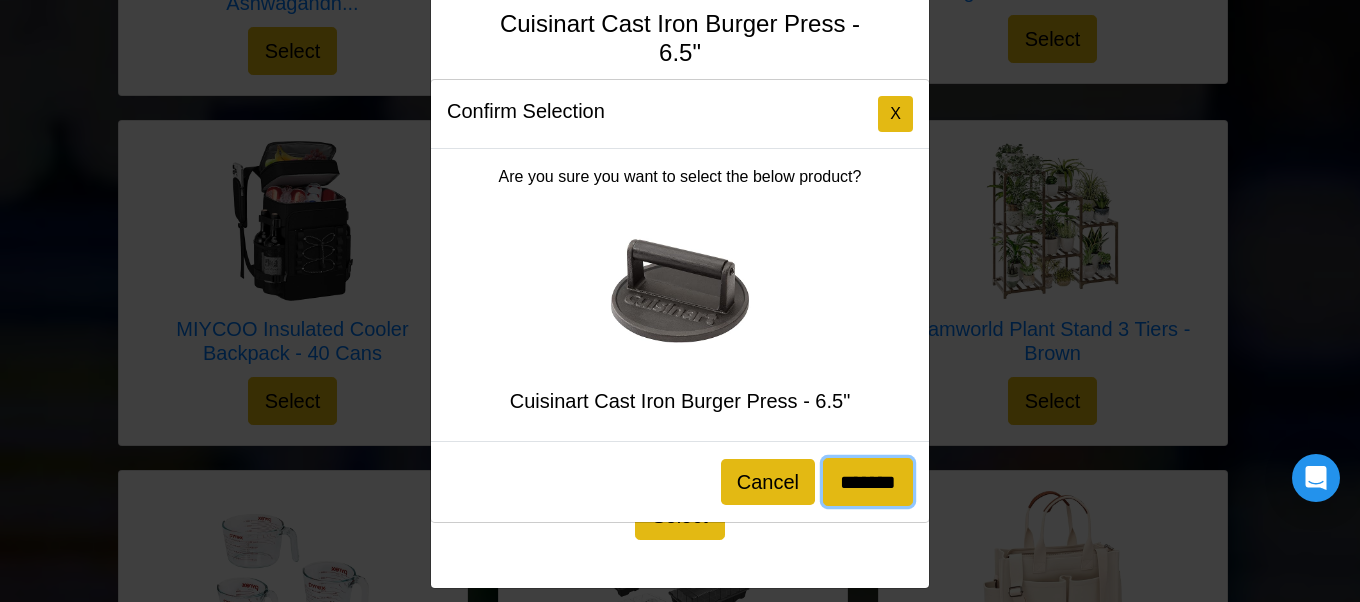 click on "*******" at bounding box center (868, 482) 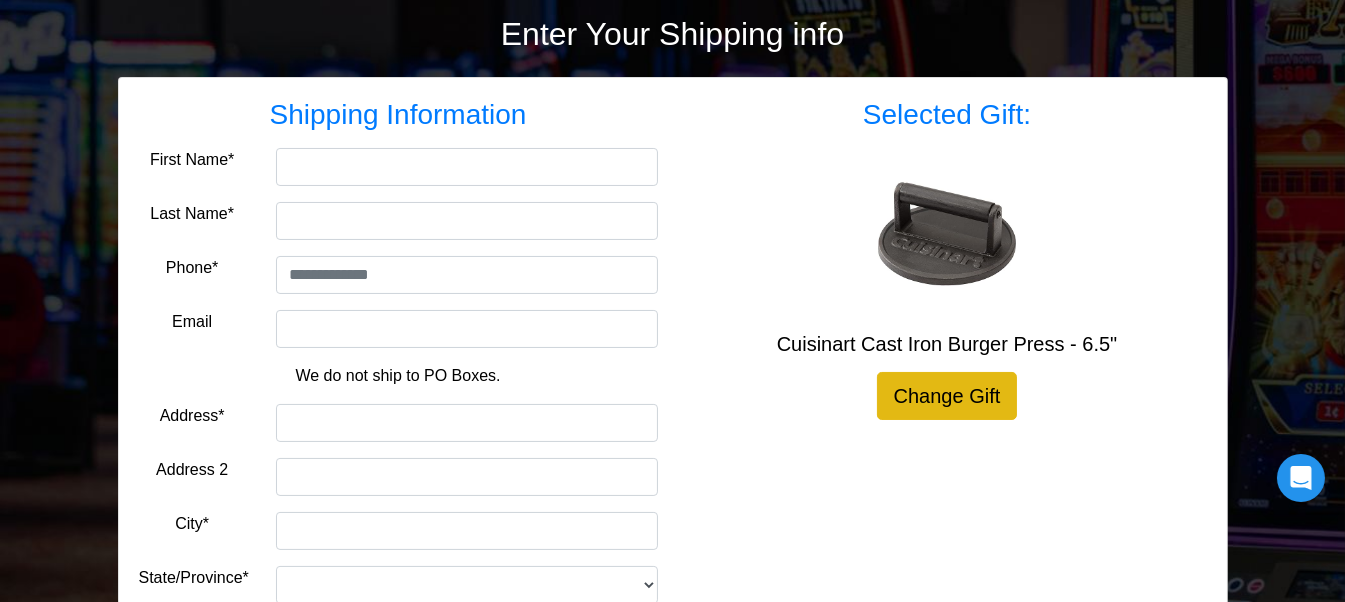 scroll, scrollTop: 281, scrollLeft: 0, axis: vertical 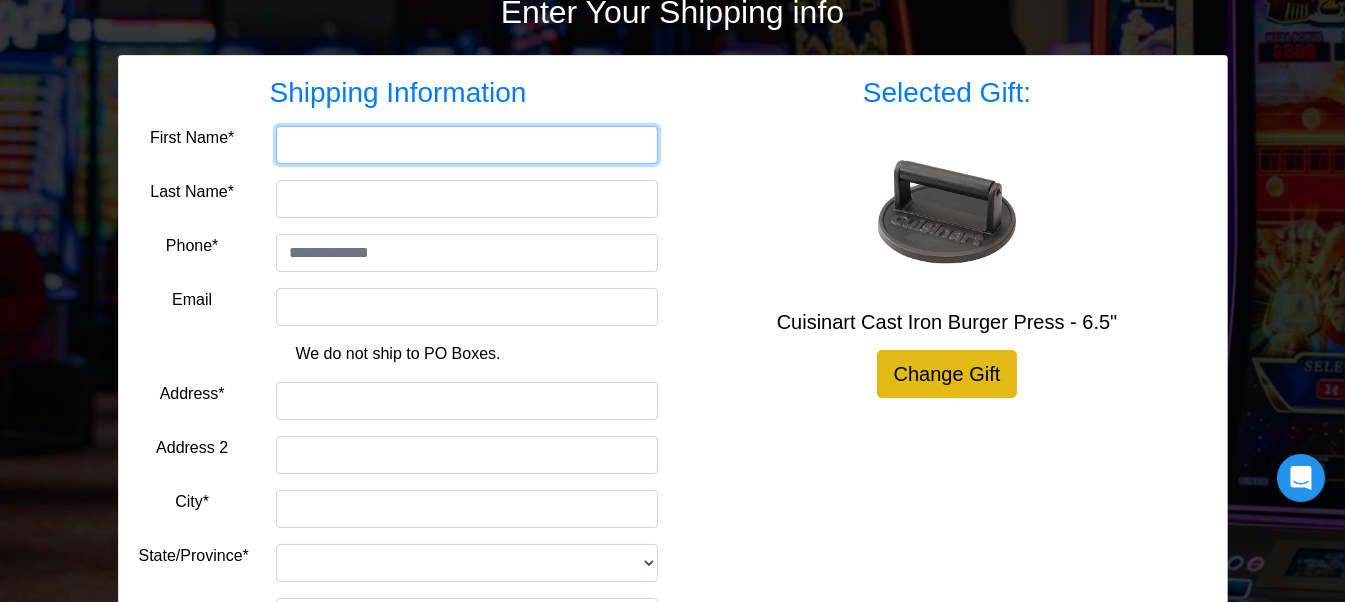 click on "First Name*" at bounding box center (467, 145) 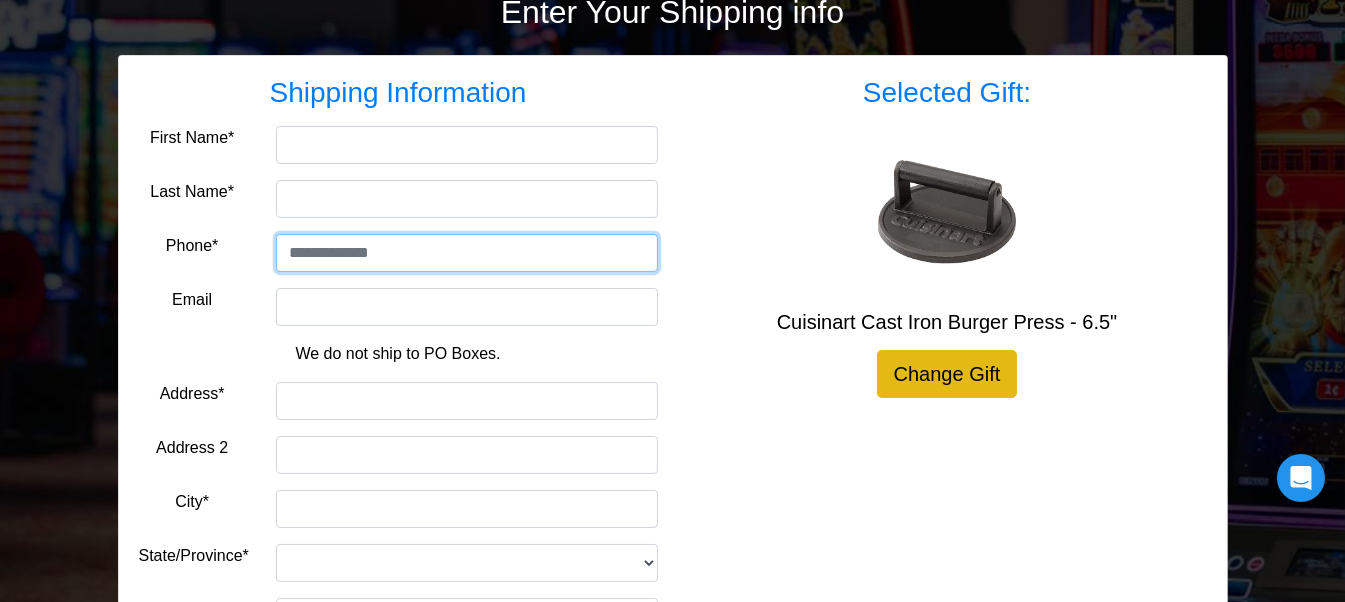 type on "**********" 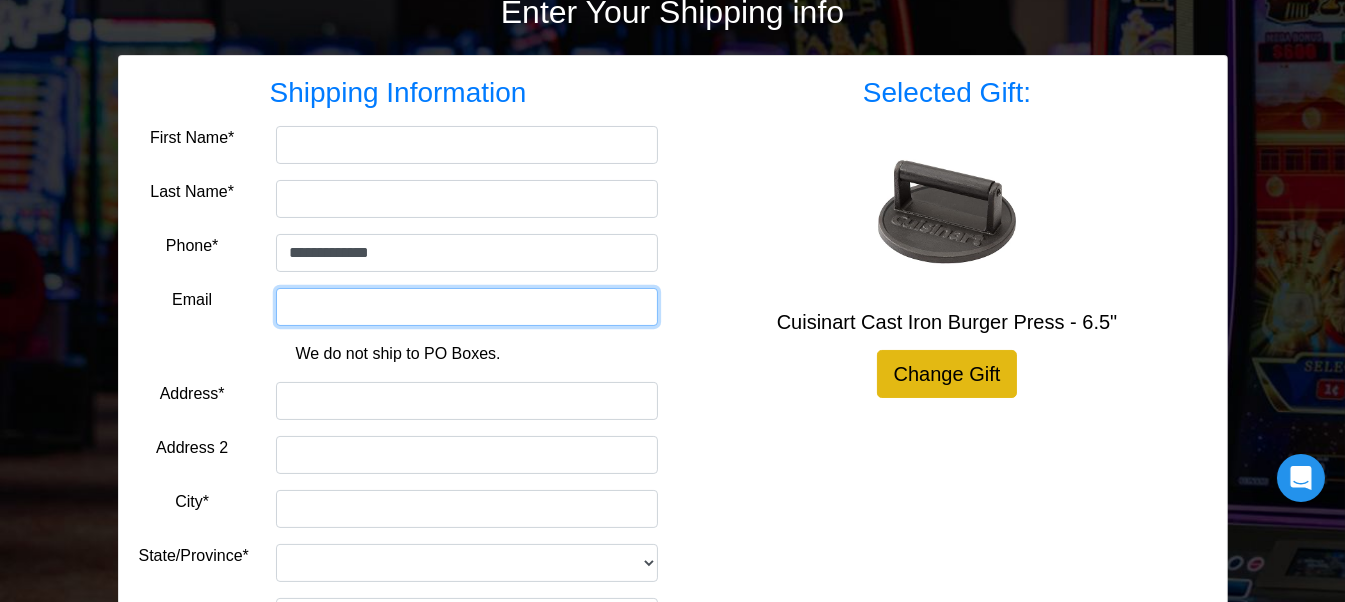 type on "**********" 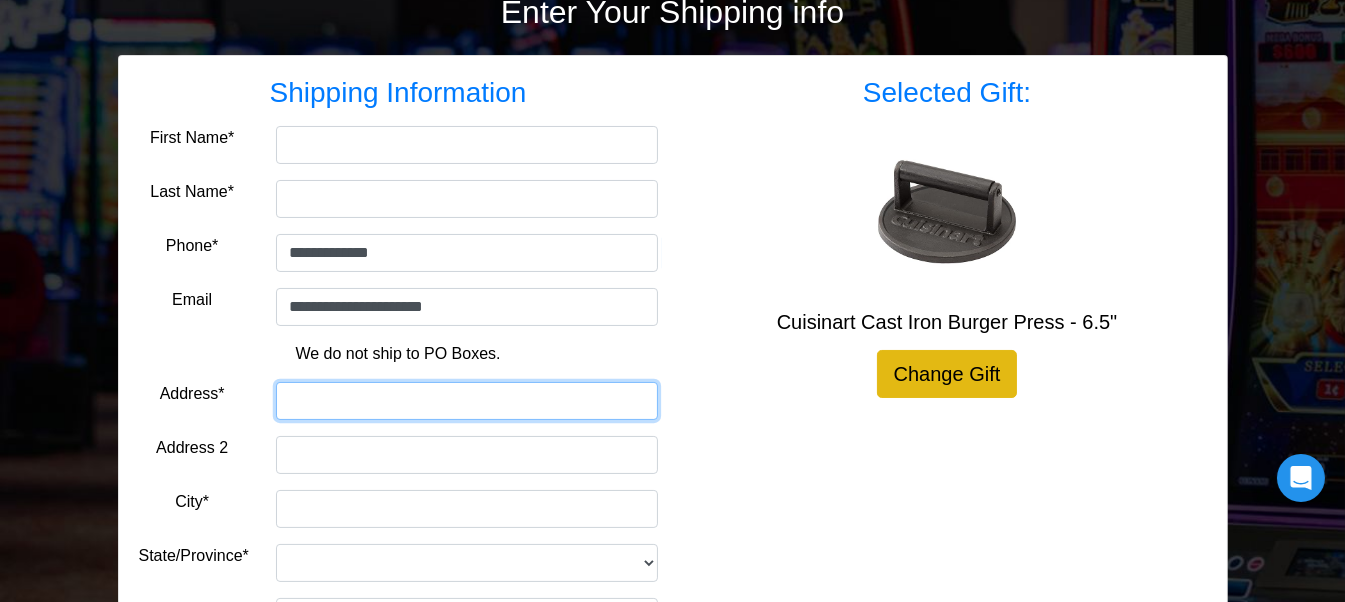 type on "**********" 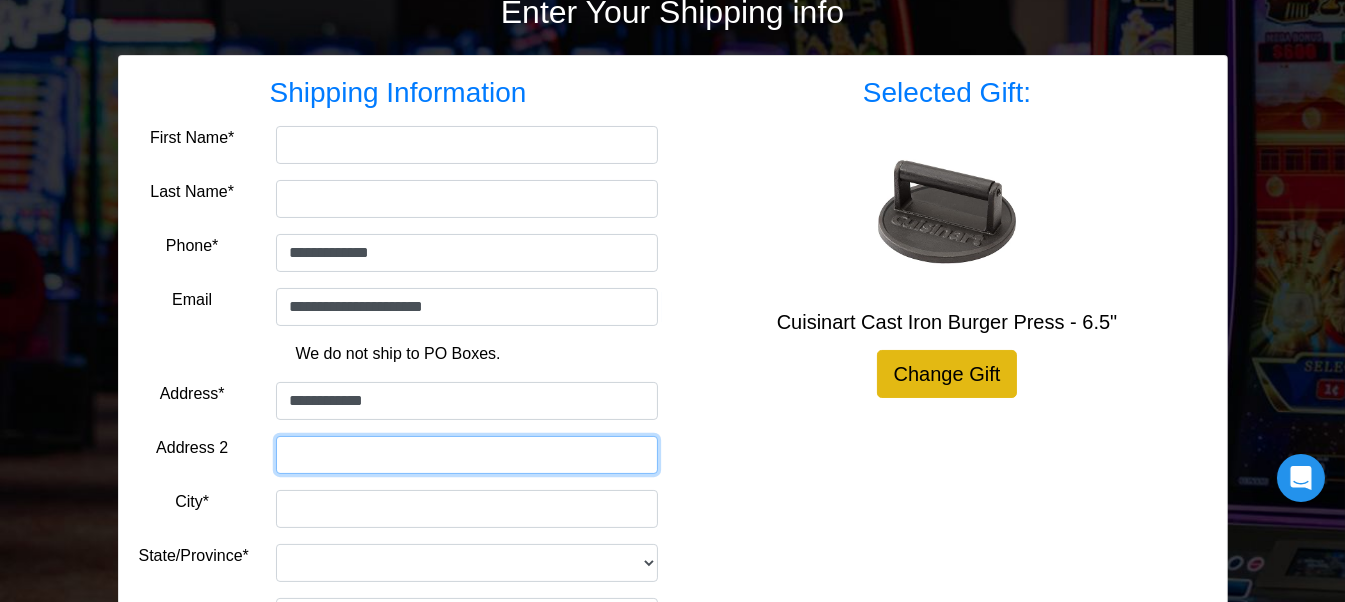 type on "******" 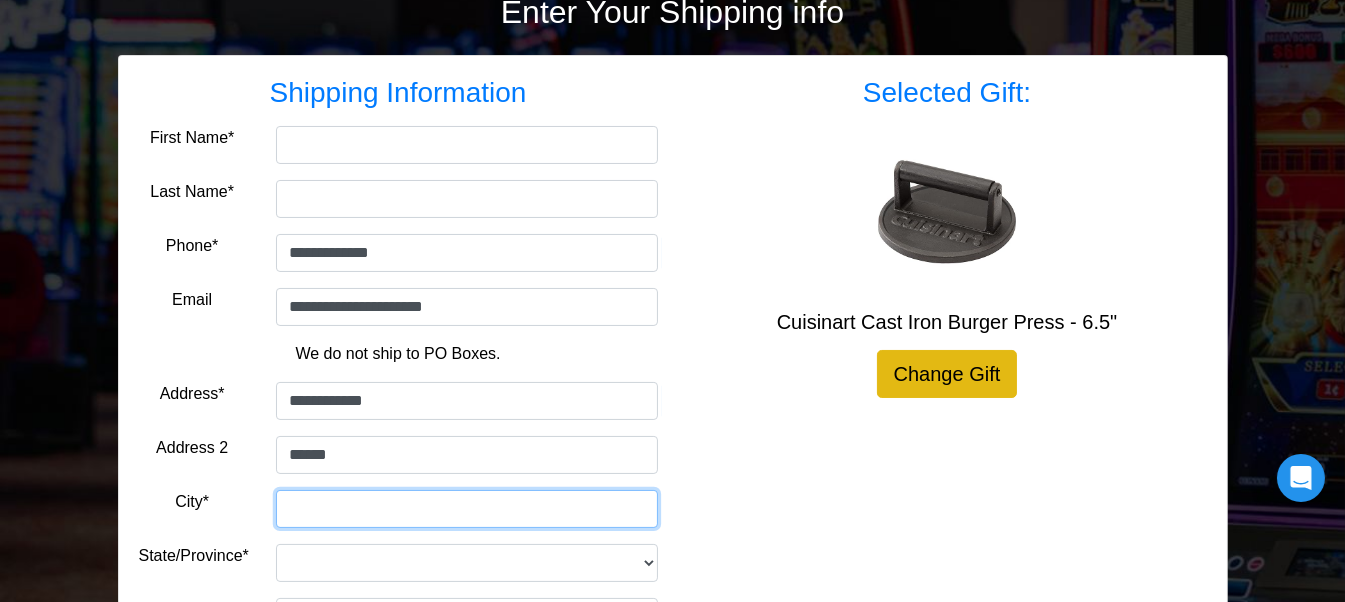 type on "*********" 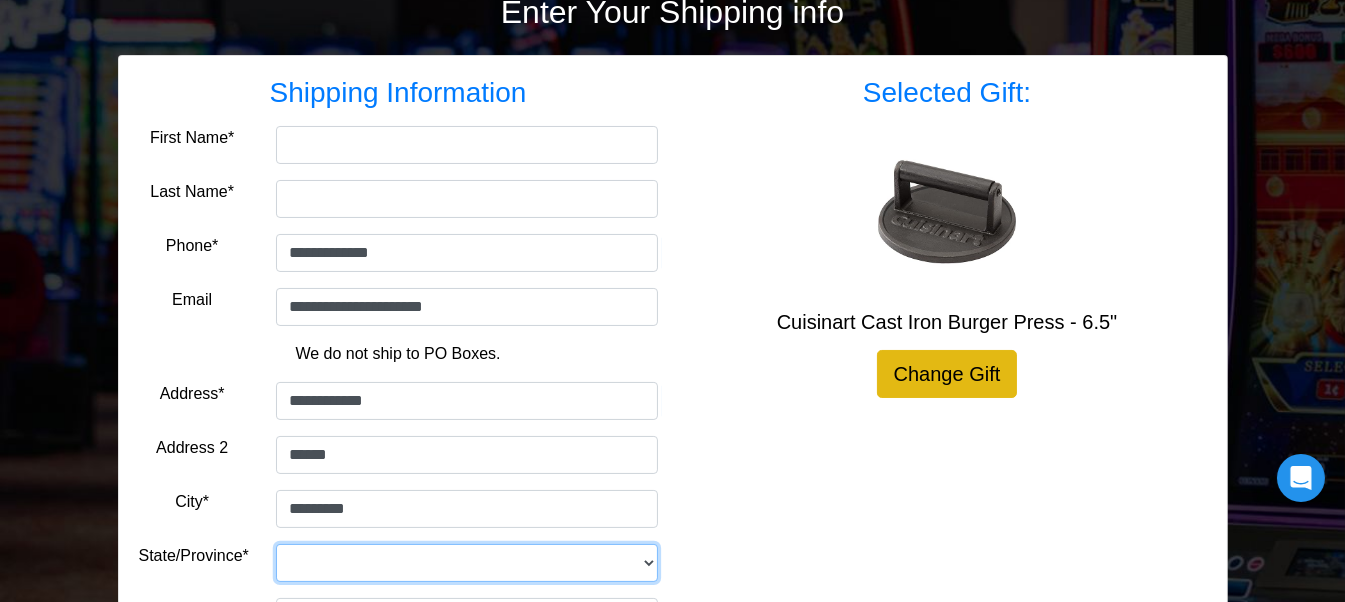 select on "**" 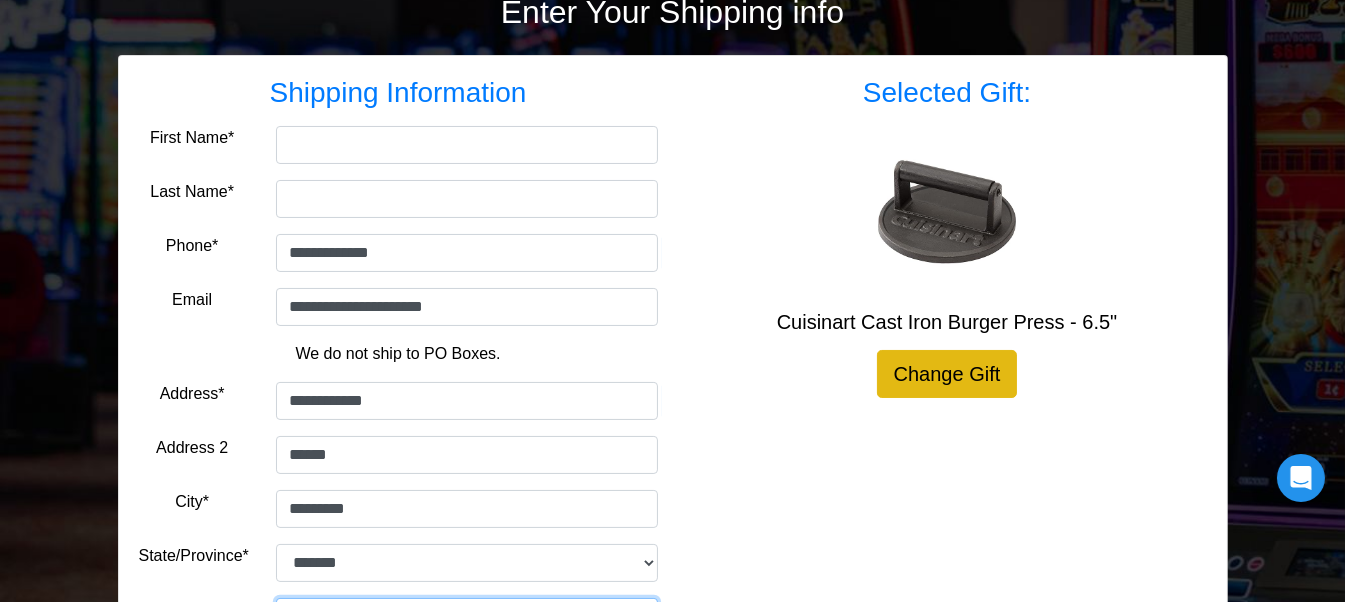 type on "*****" 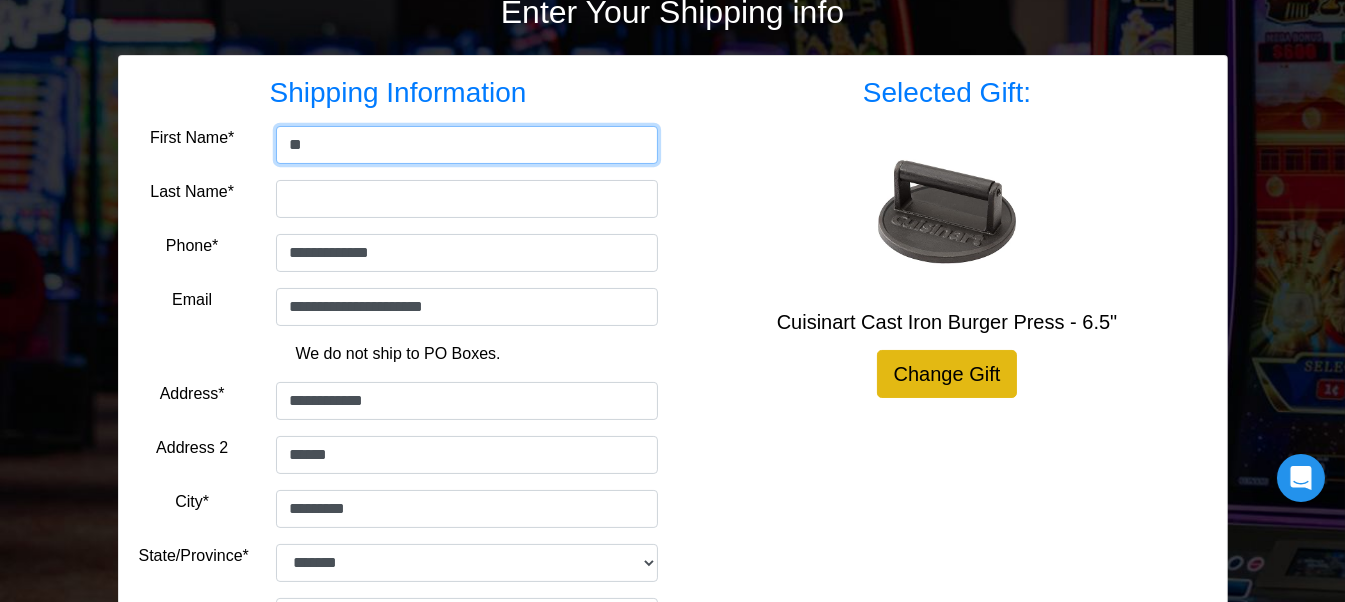 type on "*" 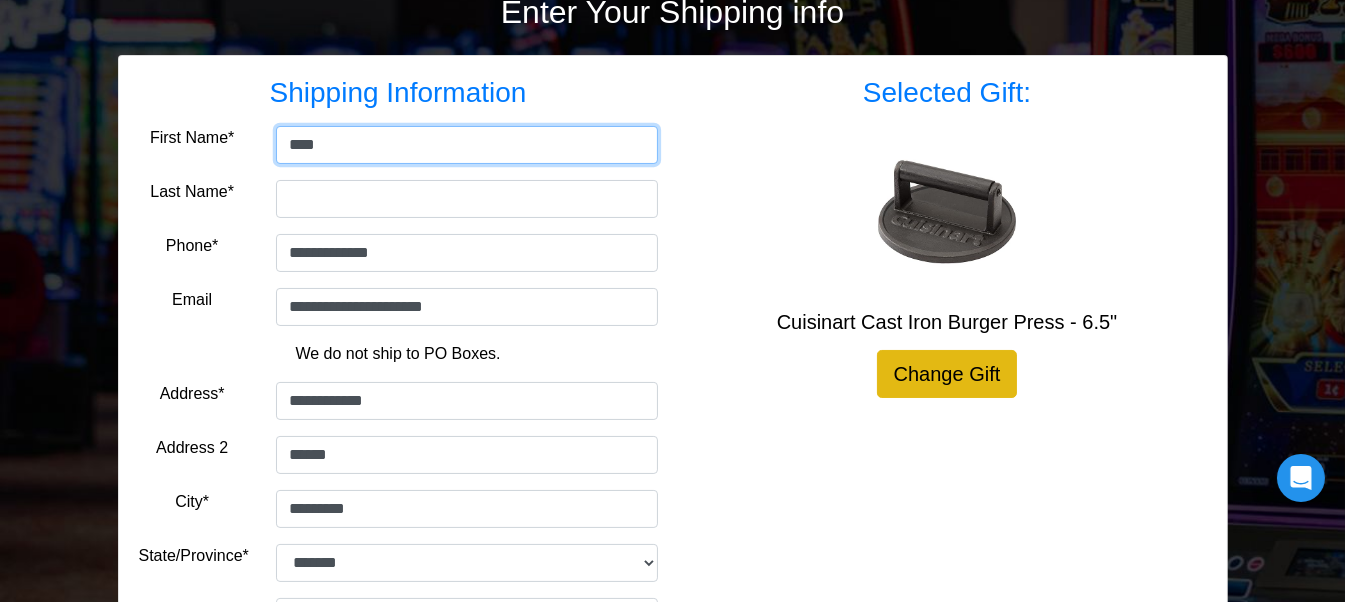 type on "****" 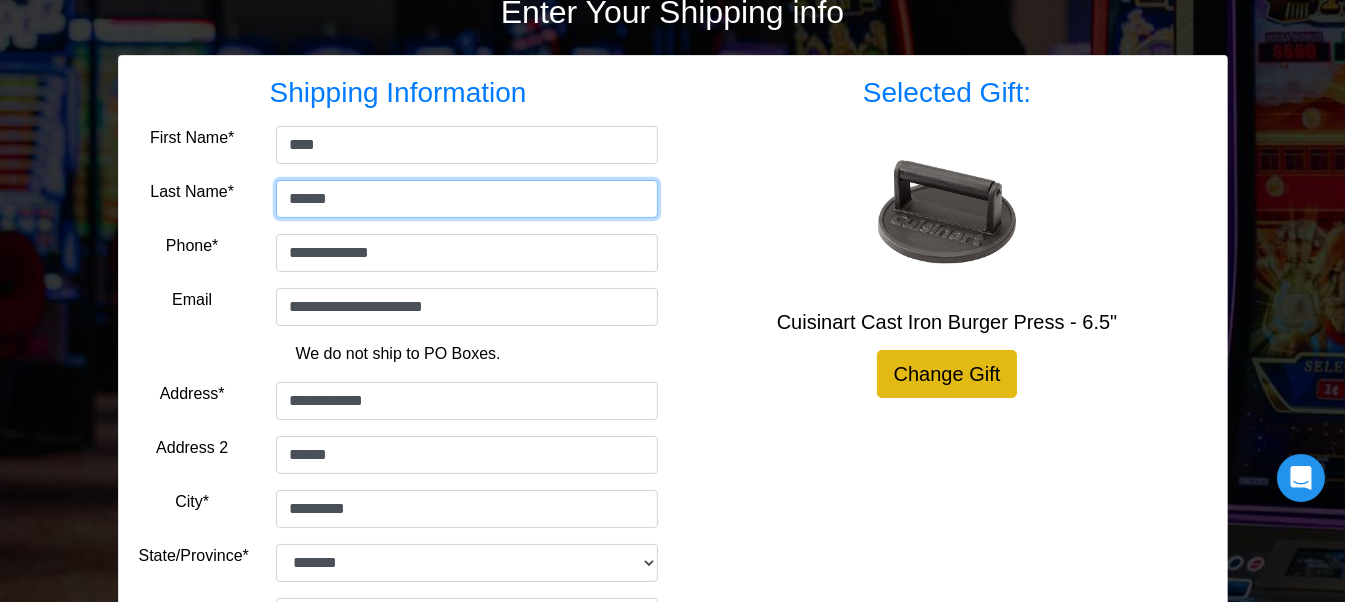 type on "******" 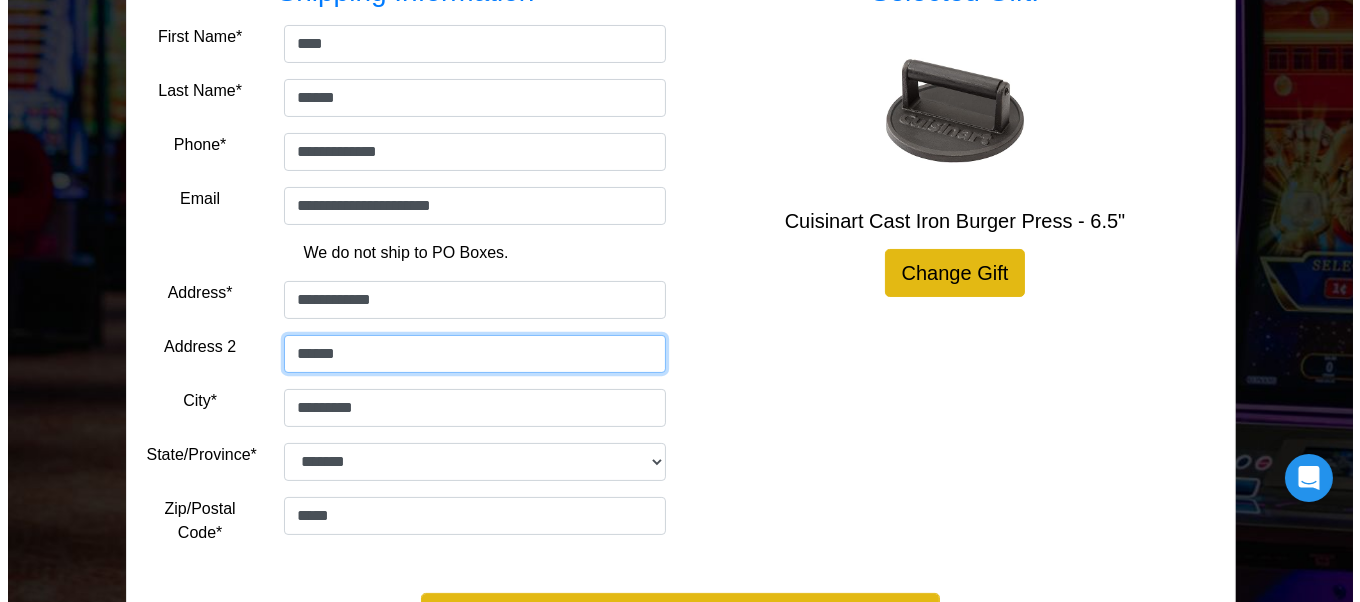 scroll, scrollTop: 484, scrollLeft: 0, axis: vertical 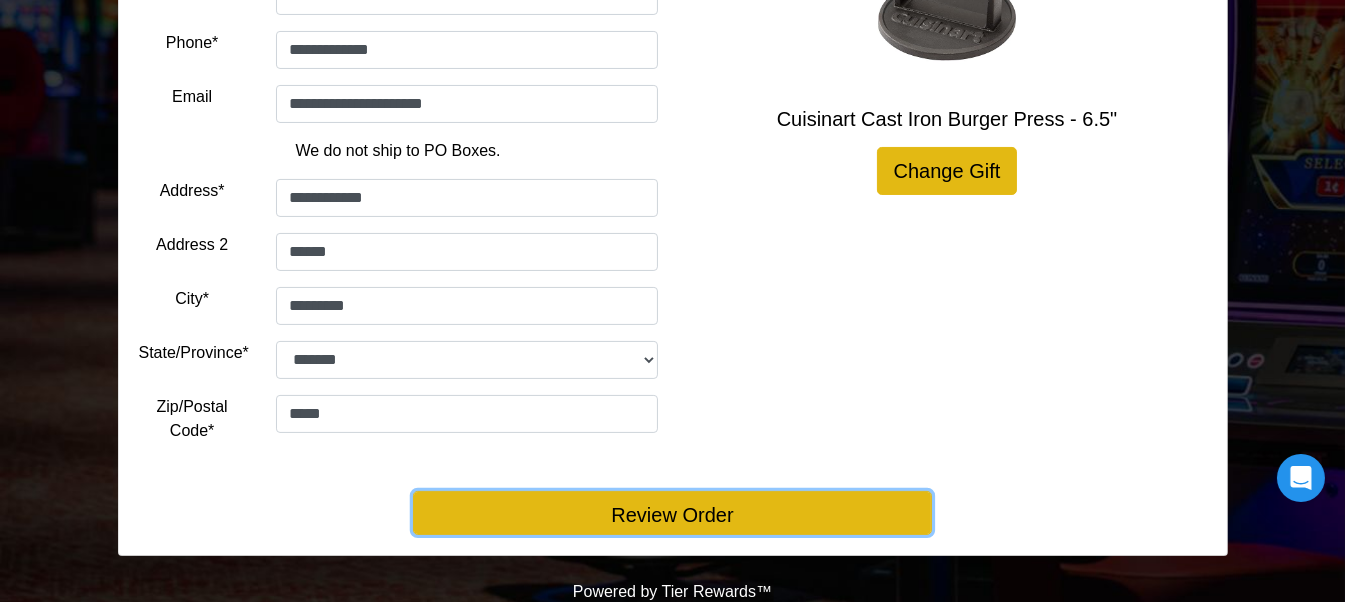 click on "Review Order" at bounding box center (672, 513) 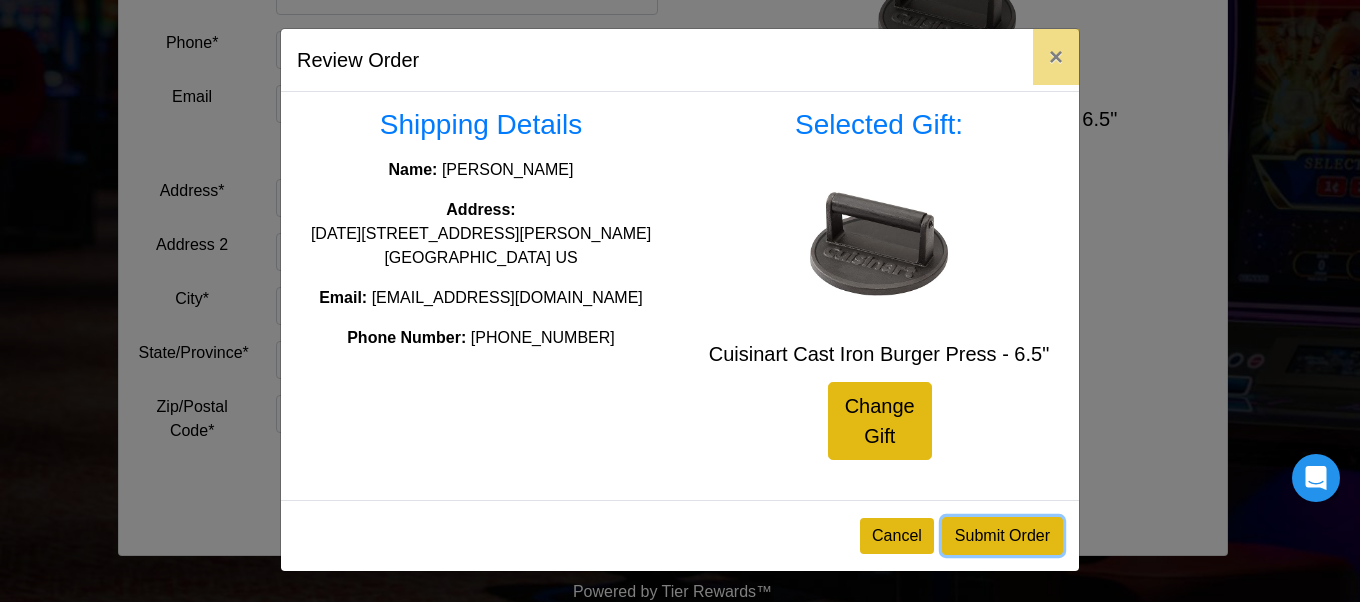 click on "Submit Order" at bounding box center (1002, 536) 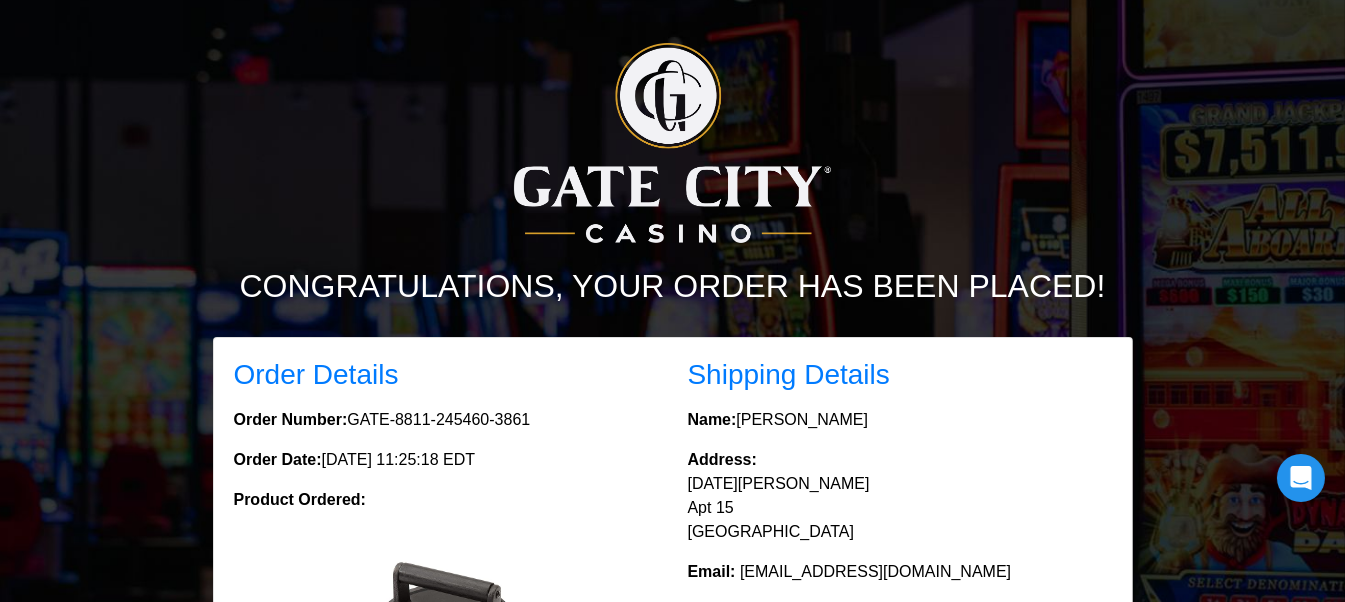 scroll, scrollTop: 0, scrollLeft: 0, axis: both 